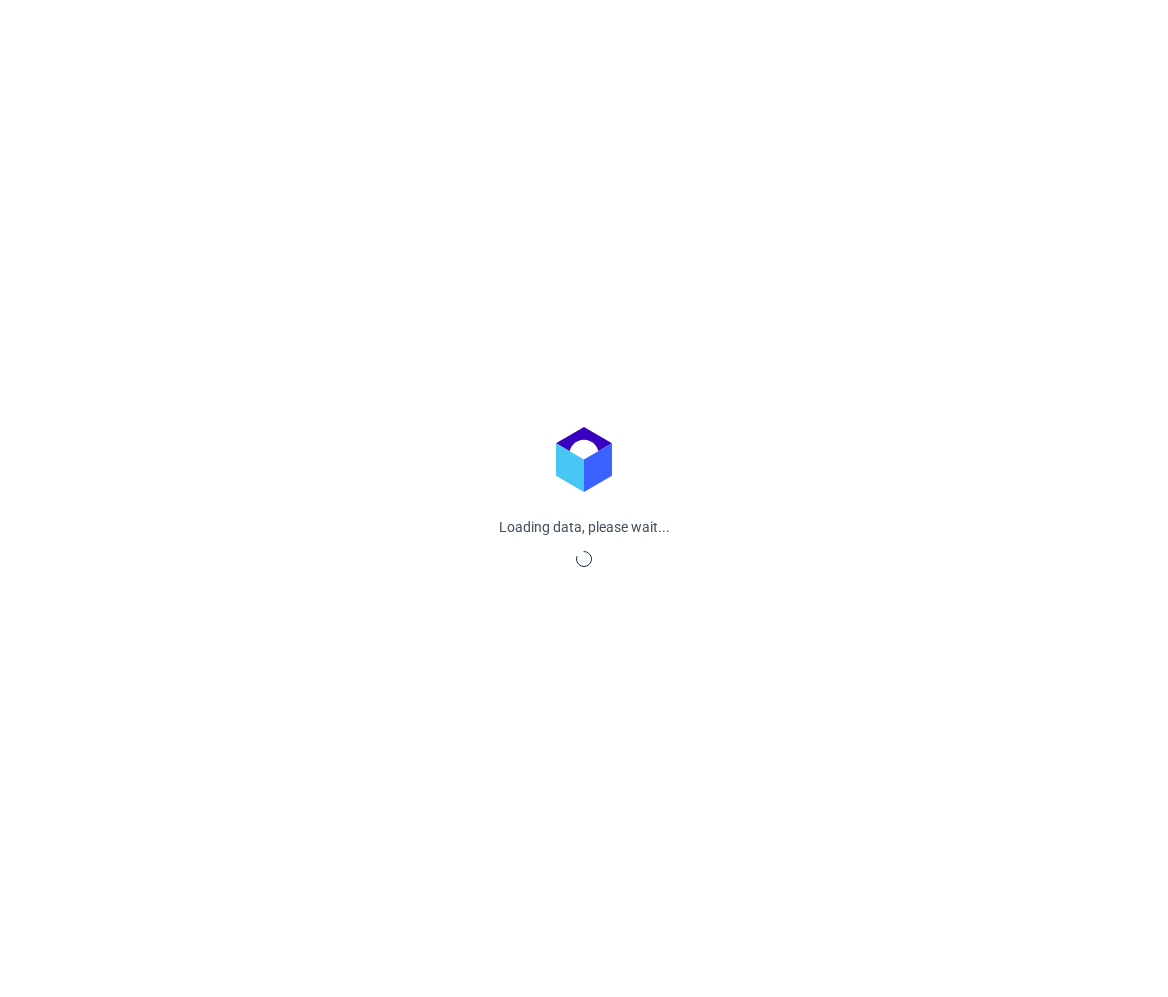 scroll, scrollTop: 0, scrollLeft: 0, axis: both 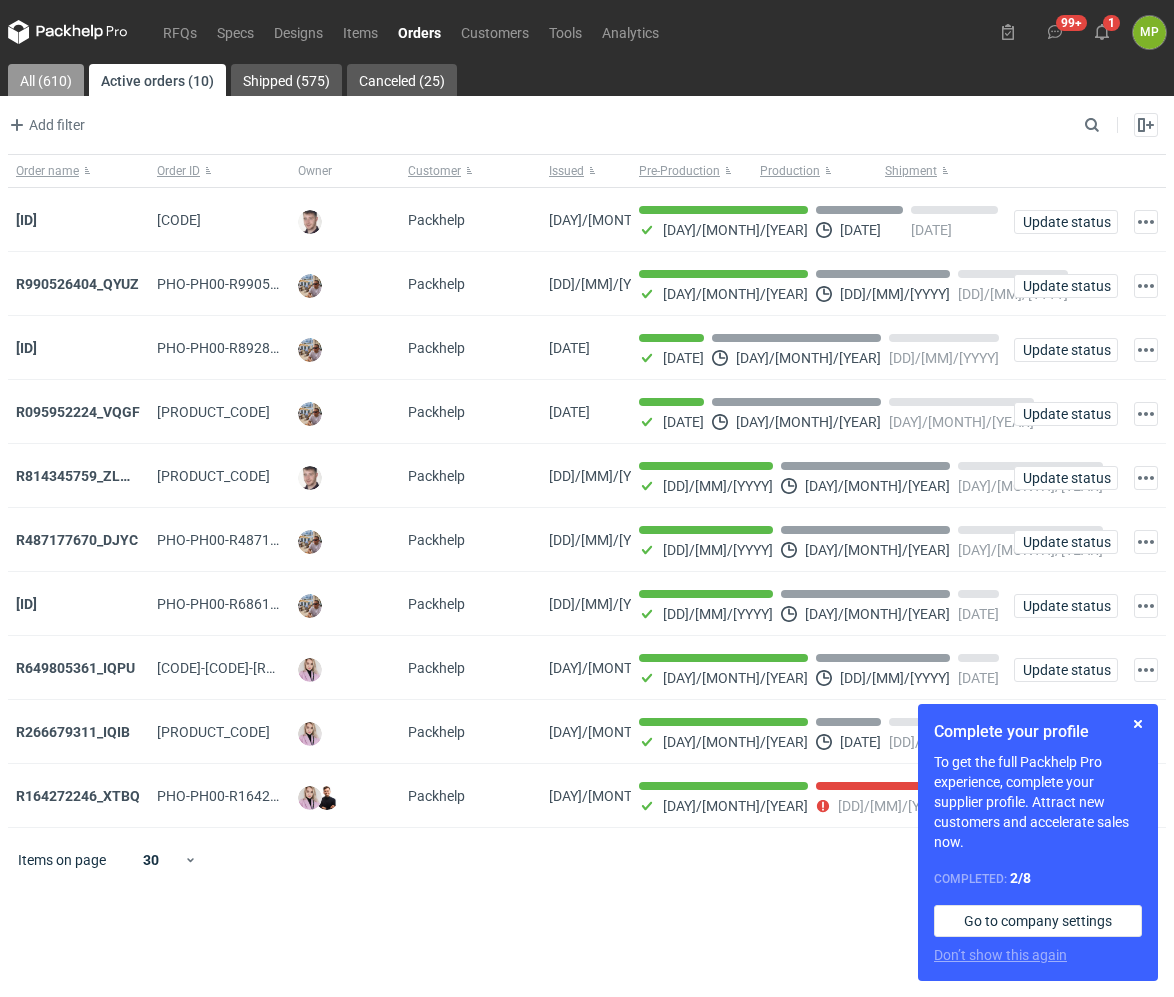 click on "All (610)" at bounding box center [46, 80] 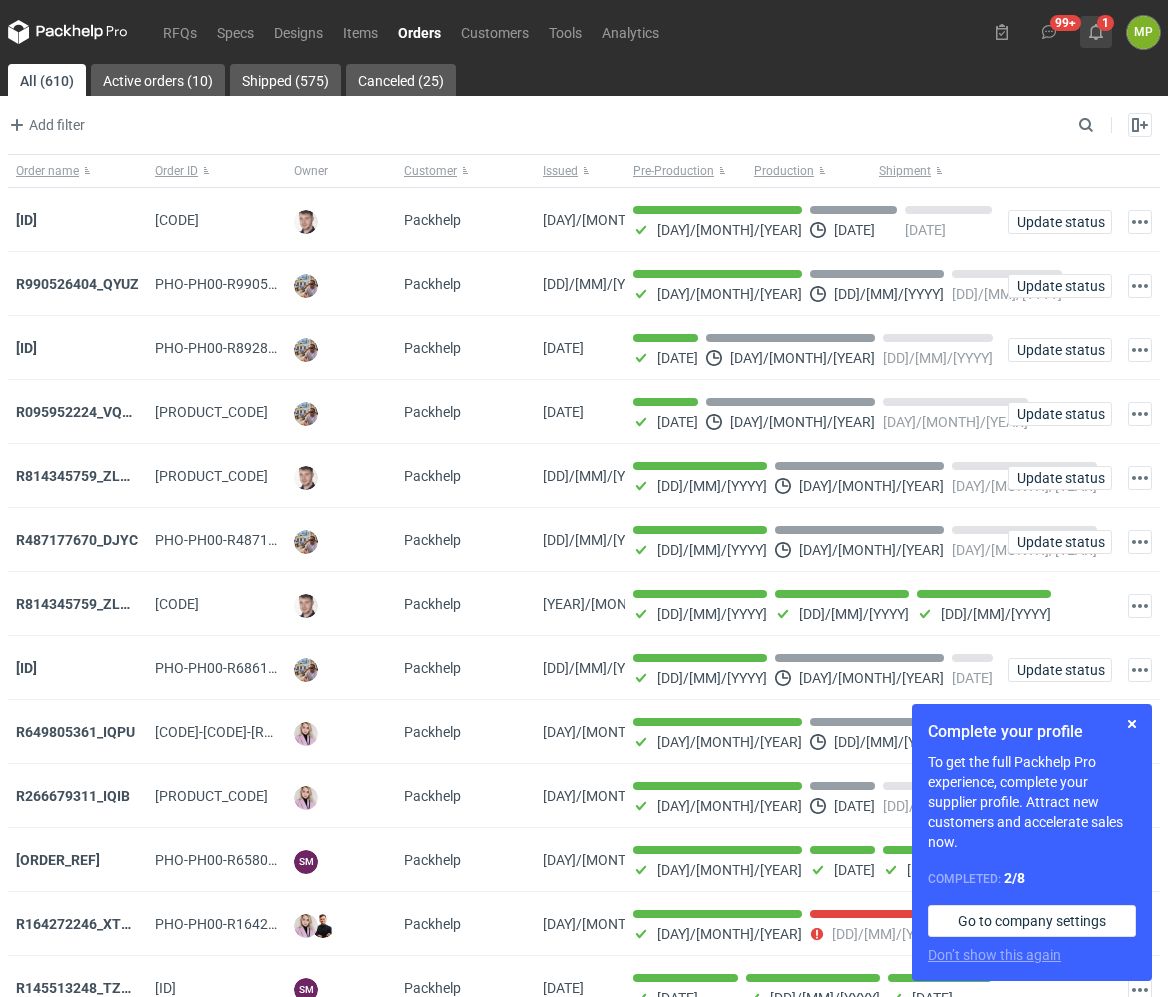 click on "1" at bounding box center (1096, 32) 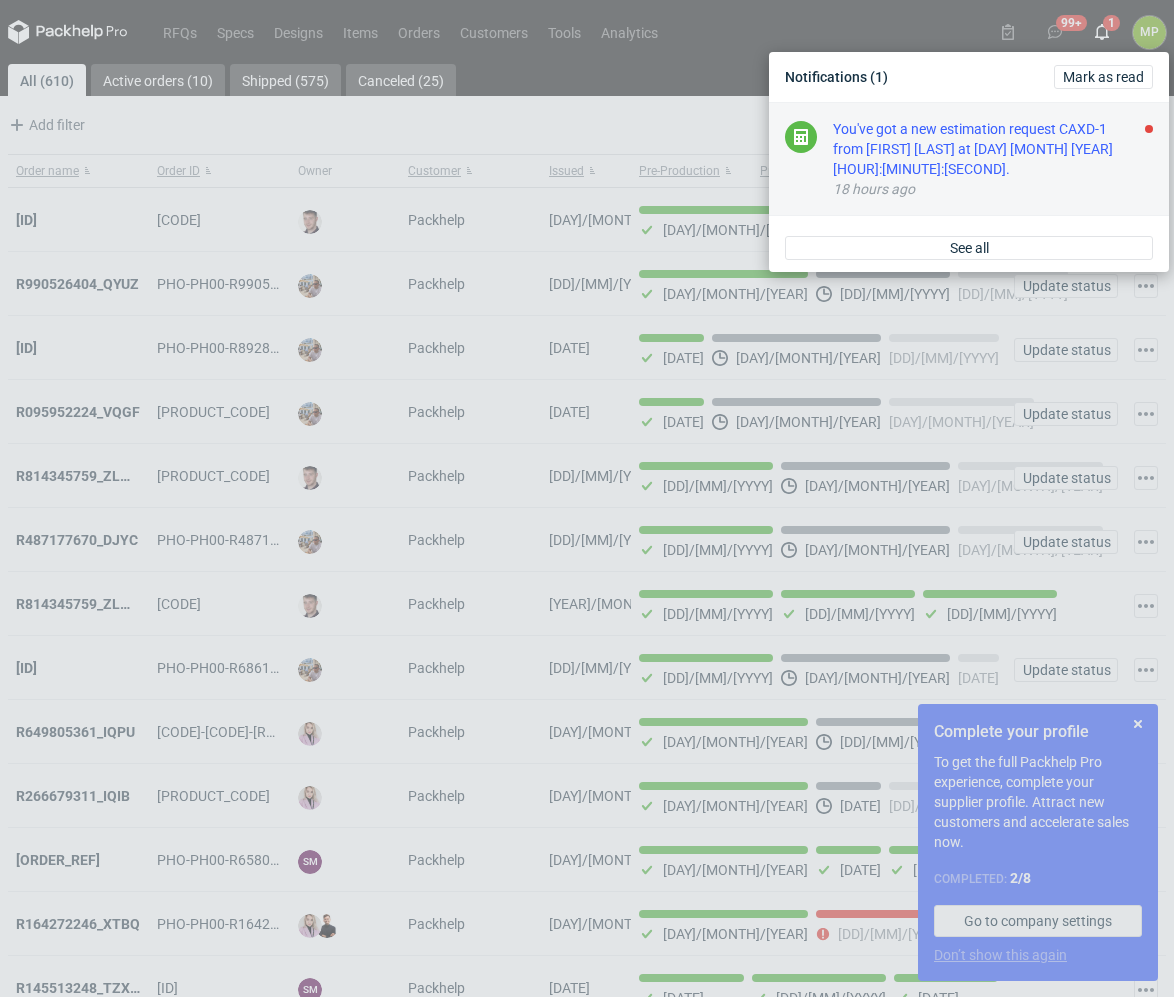 click on "You've got a new estimation request CAXD-1 from [FIRST] [LAST] at [DAY] [MONTH] [YEAR] [HOUR]:[MINUTE]:[SECOND]." at bounding box center [993, 149] 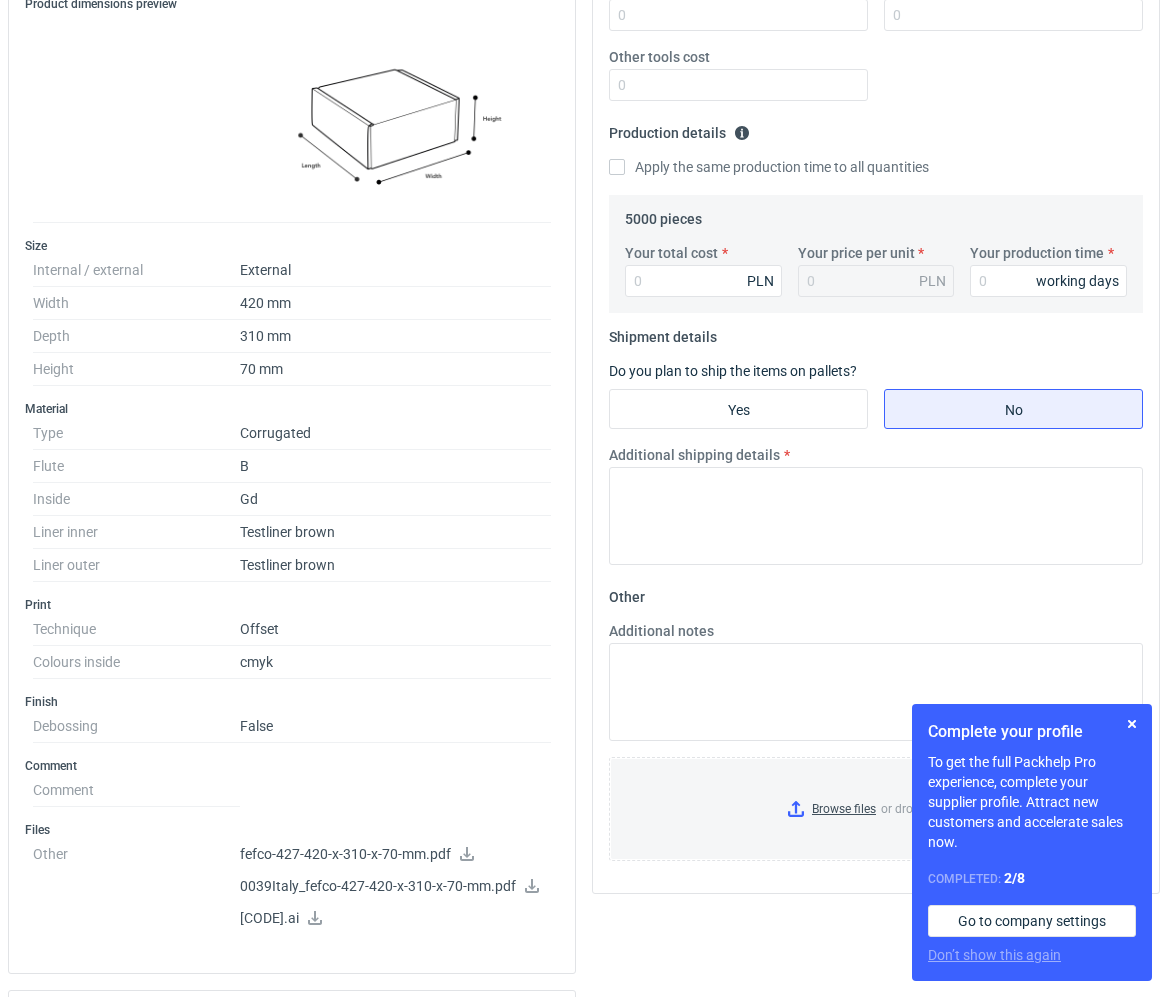 scroll, scrollTop: 600, scrollLeft: 0, axis: vertical 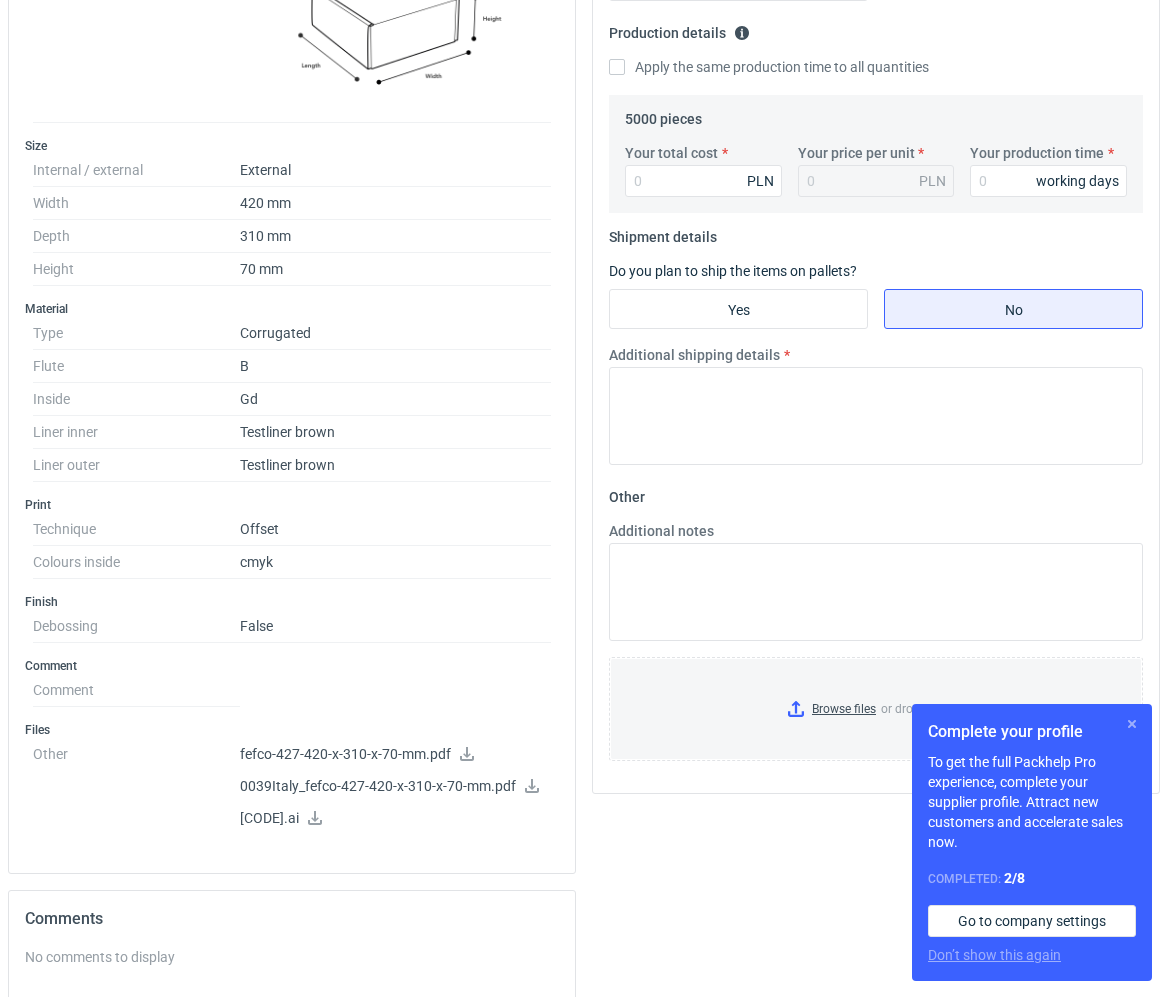 click at bounding box center (1132, 724) 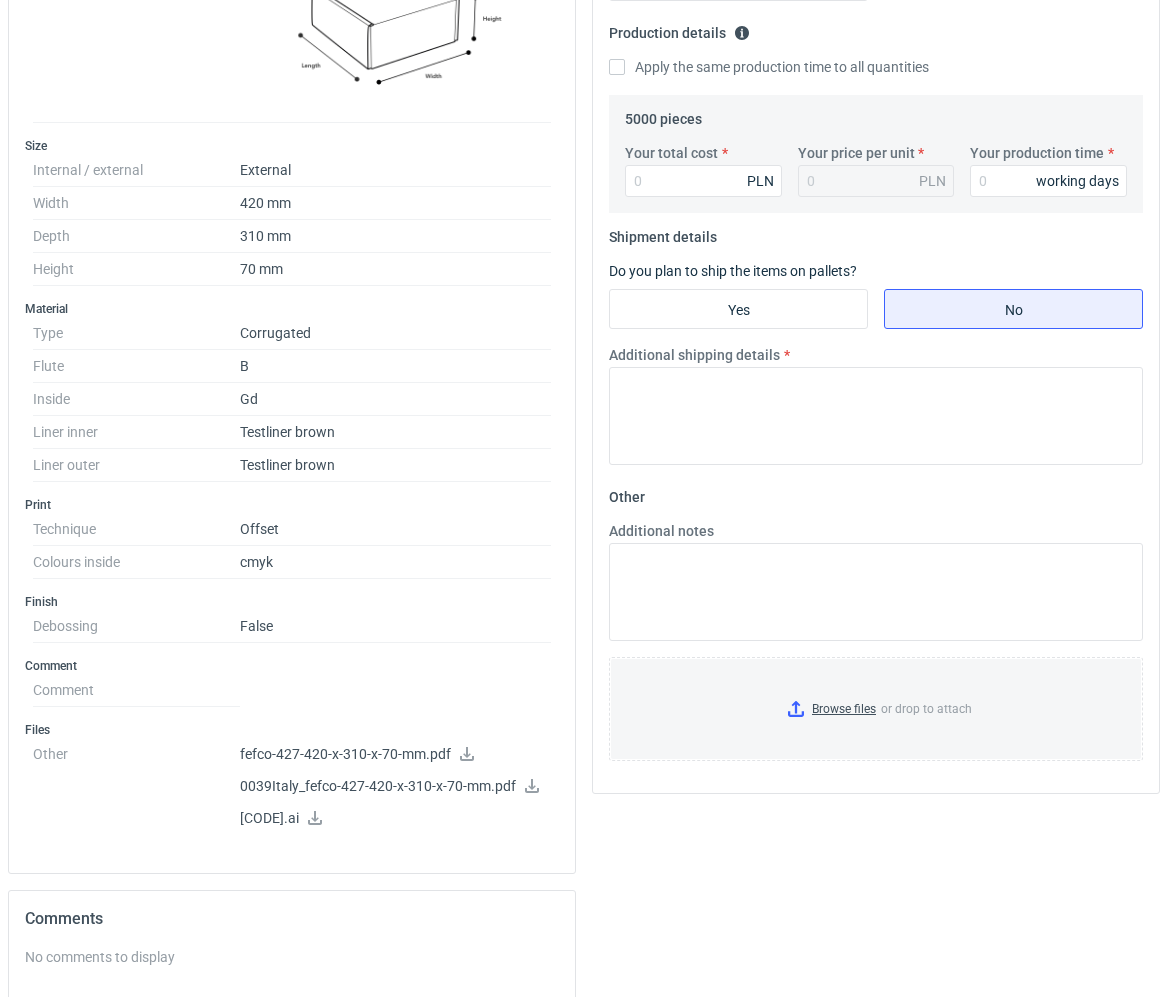 click on "fefco-427-420-x-310-x-70-mm.pdf" at bounding box center [395, 755] 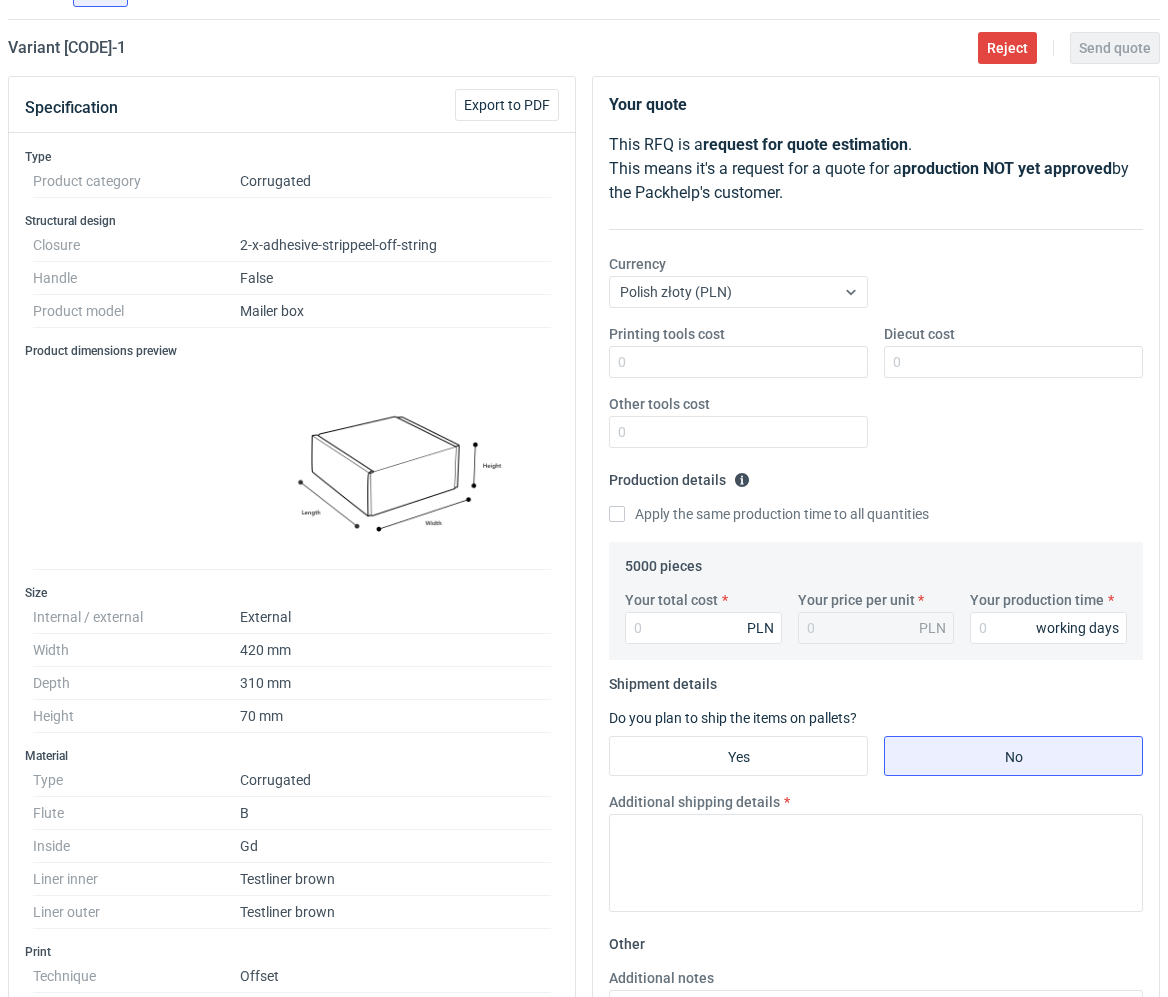 scroll, scrollTop: 200, scrollLeft: 0, axis: vertical 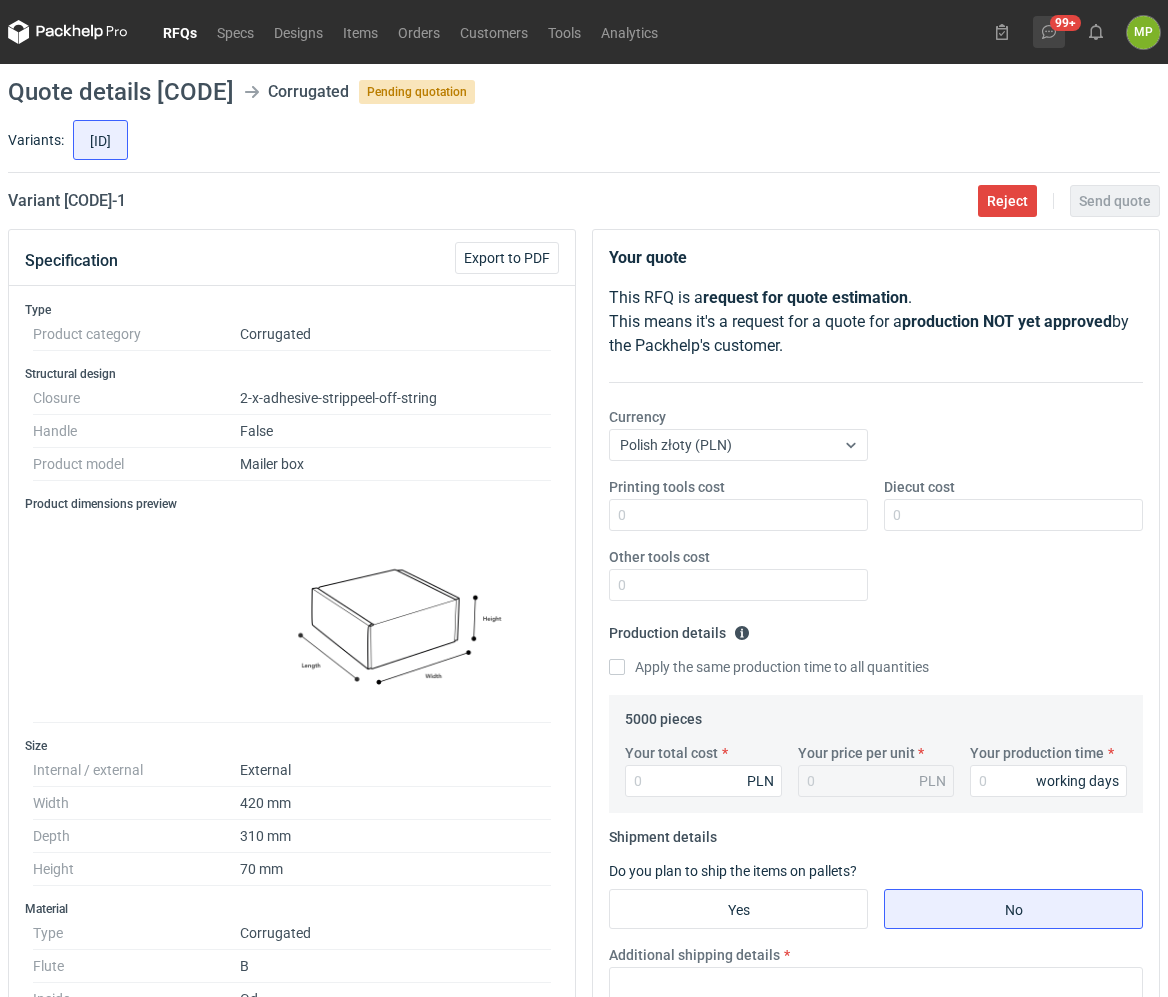 click 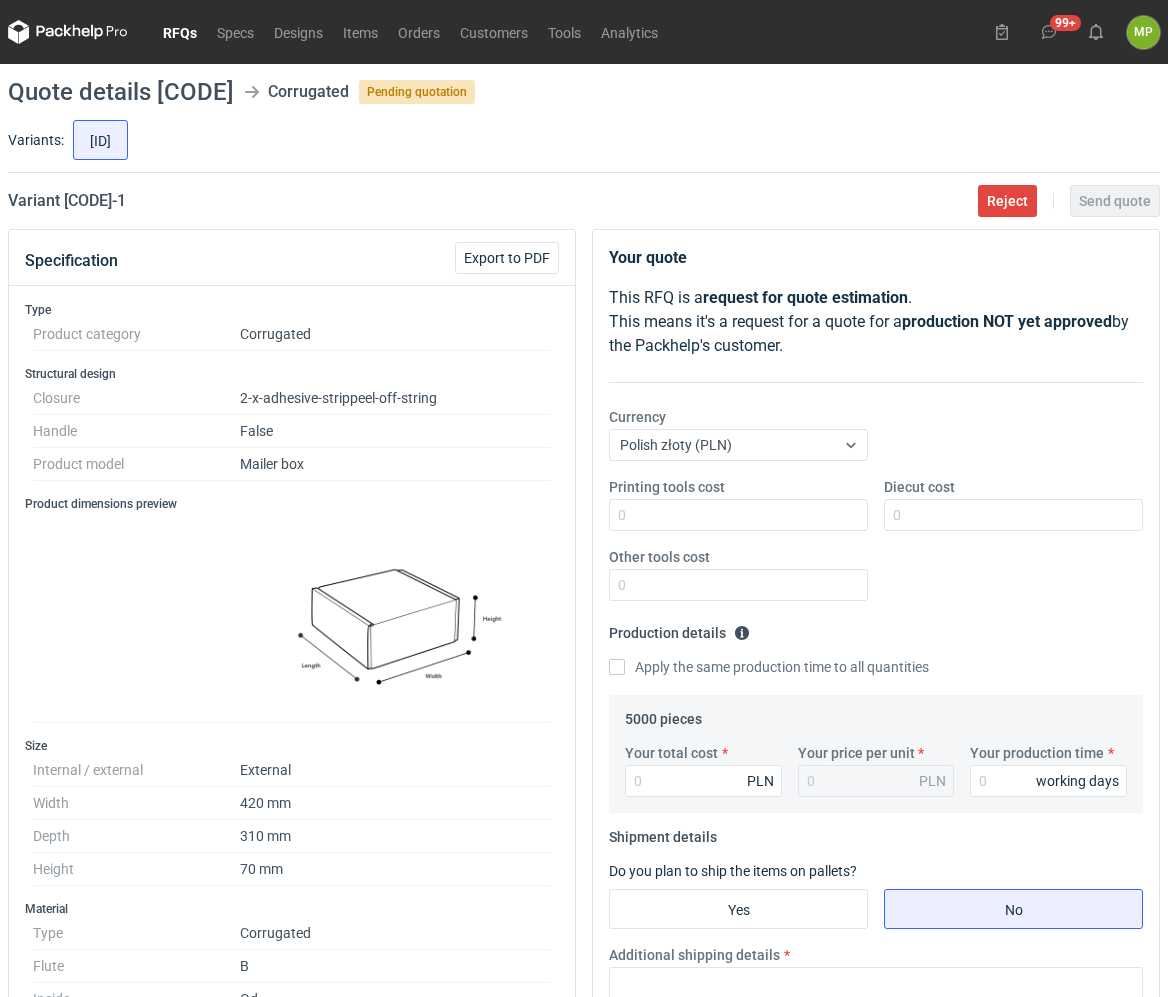click 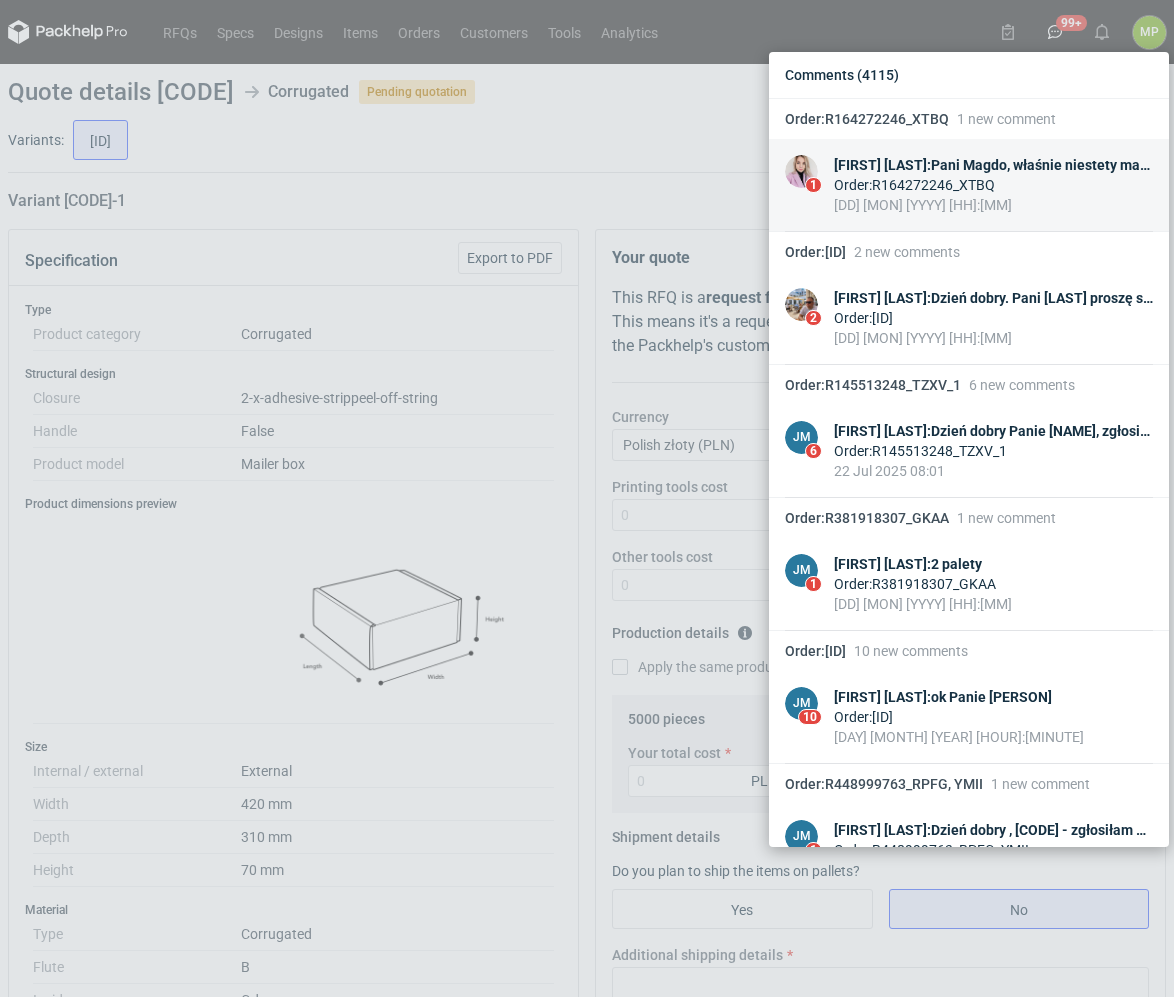 click on "[DD] [MON] [YYYY] [HH]:[MM]" at bounding box center (993, 205) 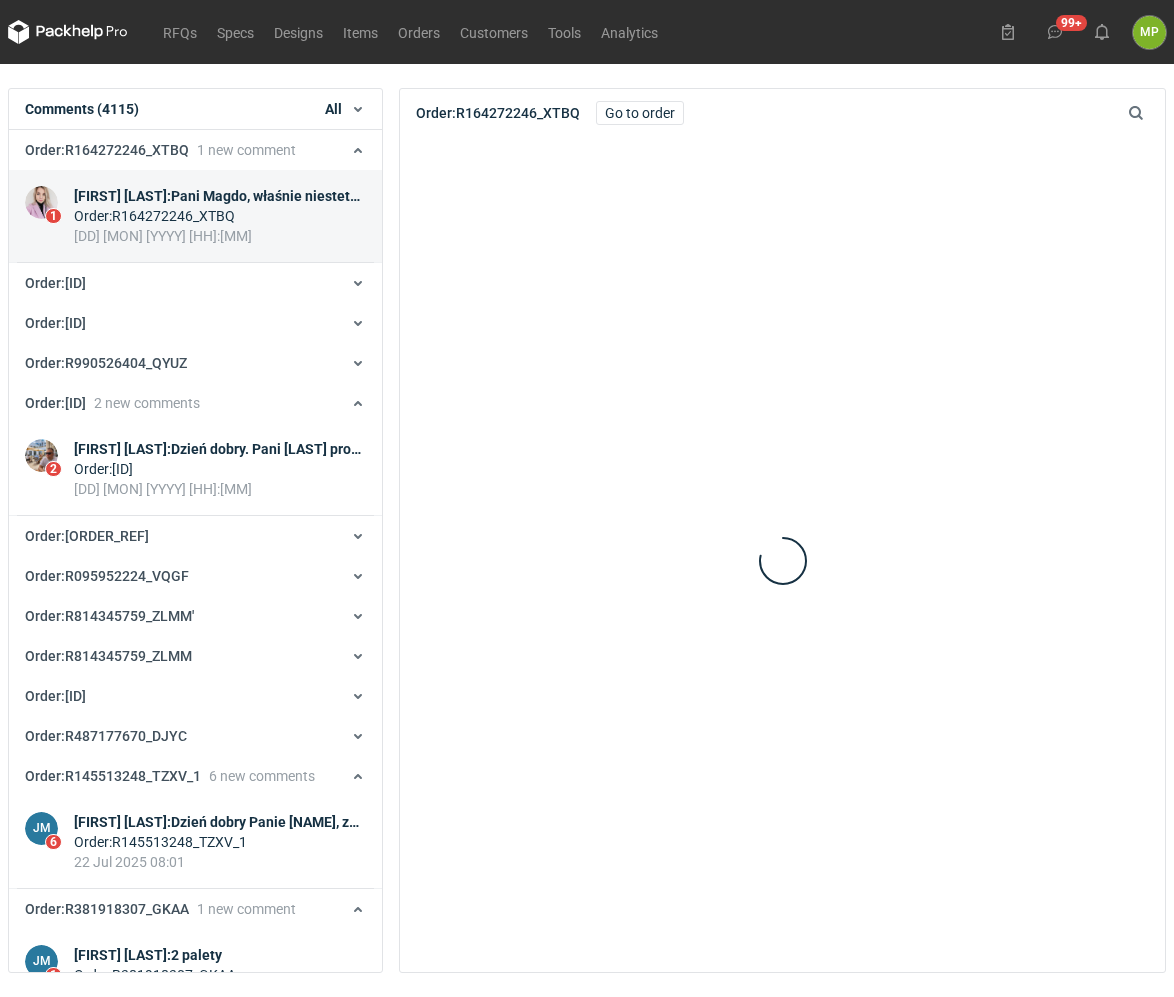 scroll, scrollTop: 40, scrollLeft: 0, axis: vertical 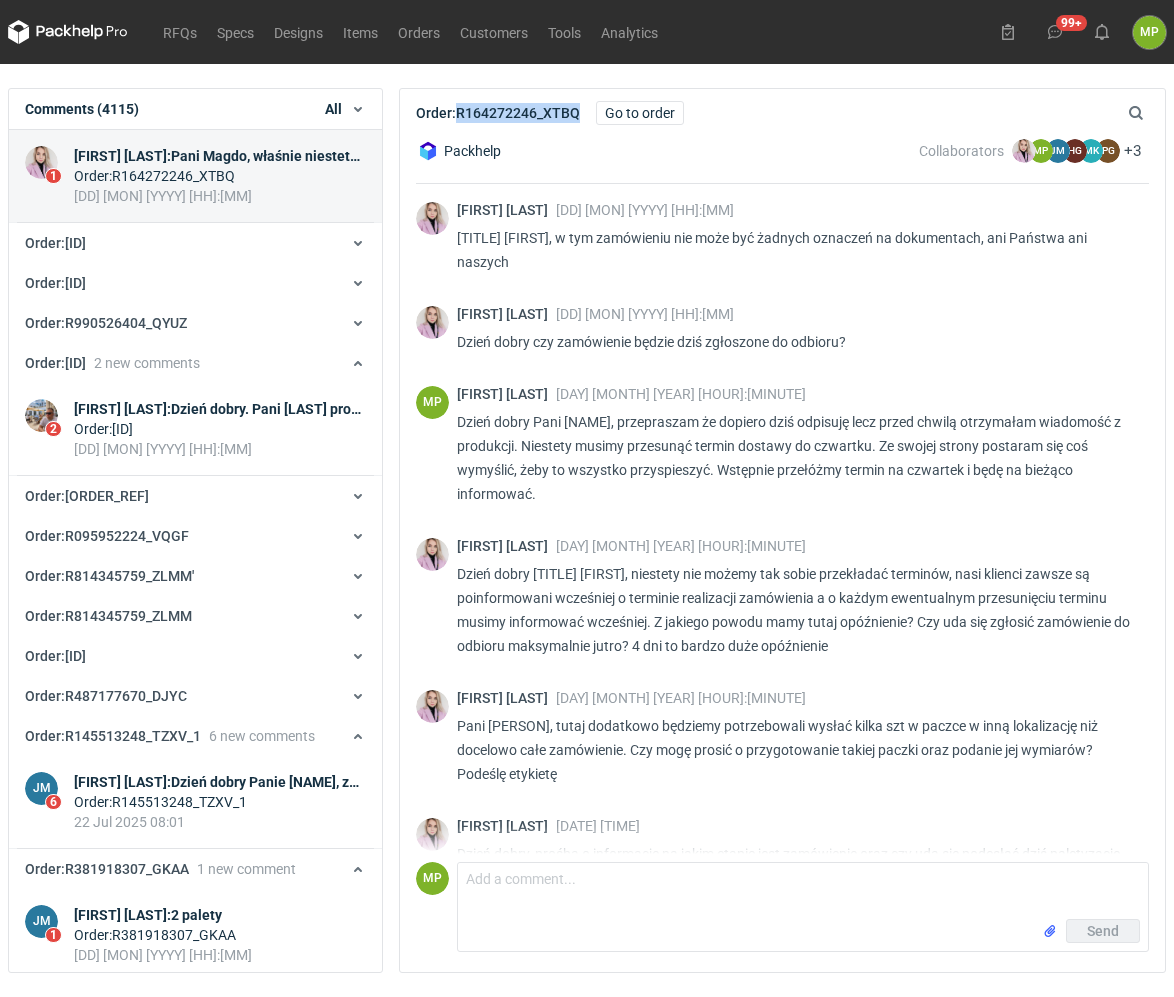 drag, startPoint x: 580, startPoint y: 117, endPoint x: 460, endPoint y: 118, distance: 120.004166 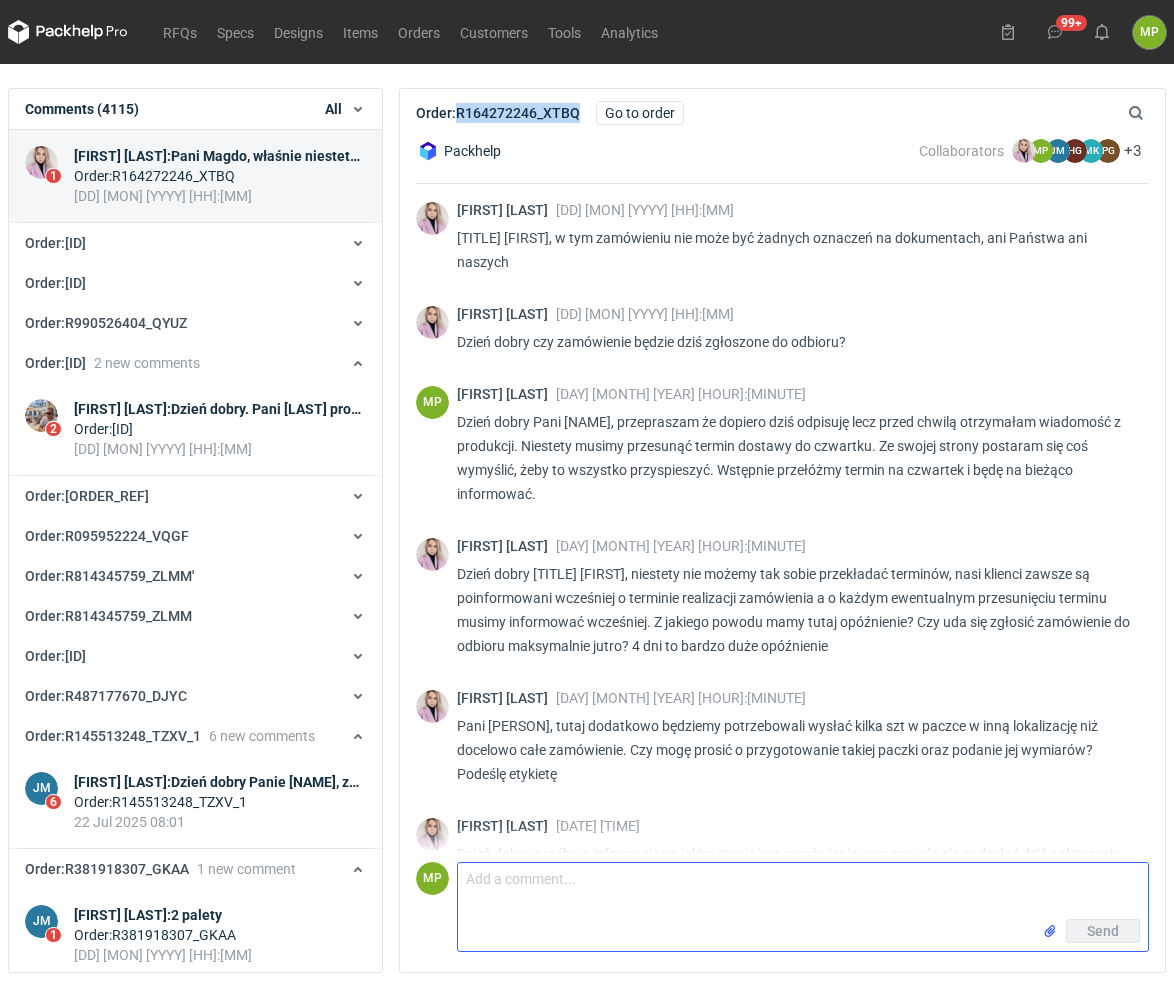 click on "Comment message" at bounding box center (803, 891) 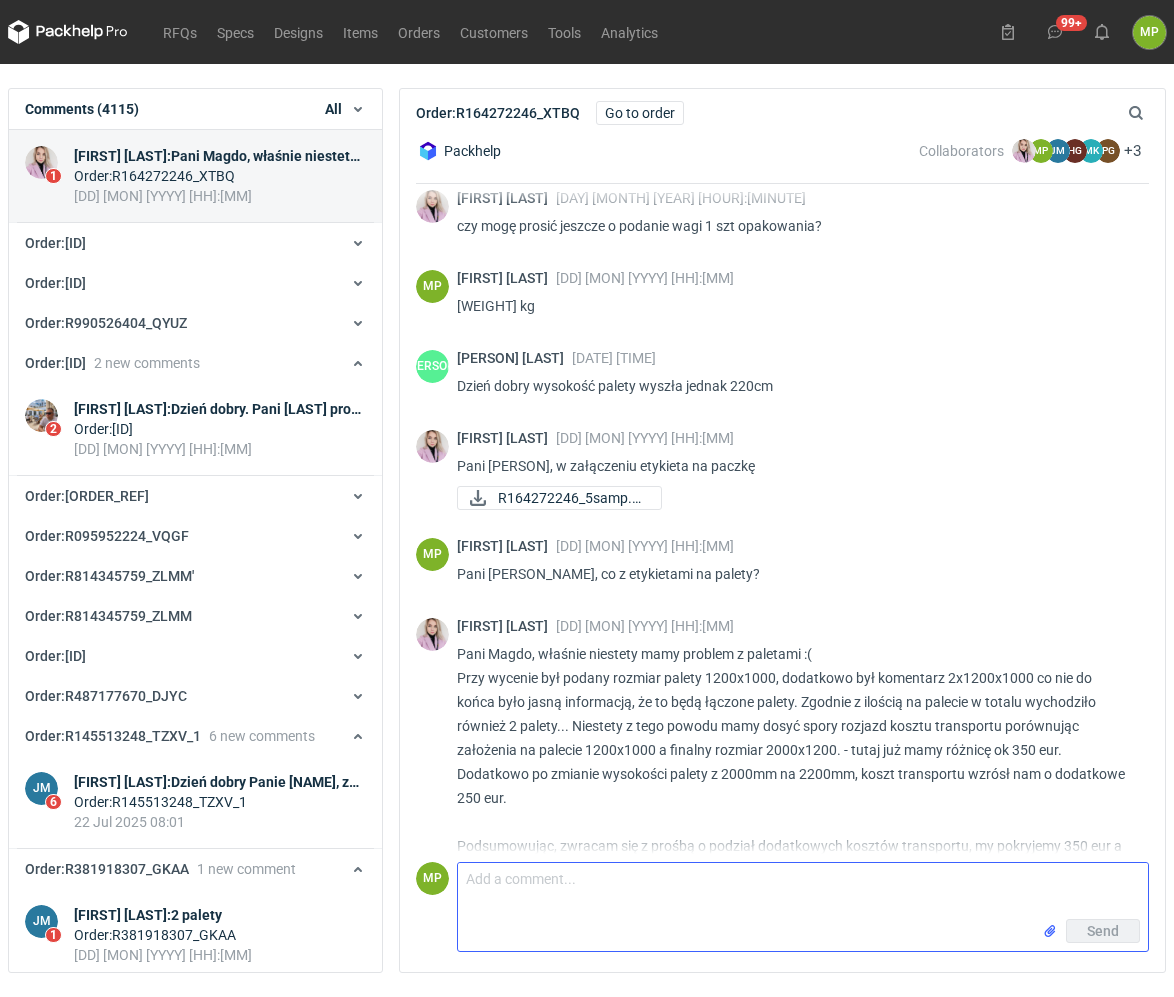 scroll, scrollTop: 1252, scrollLeft: 0, axis: vertical 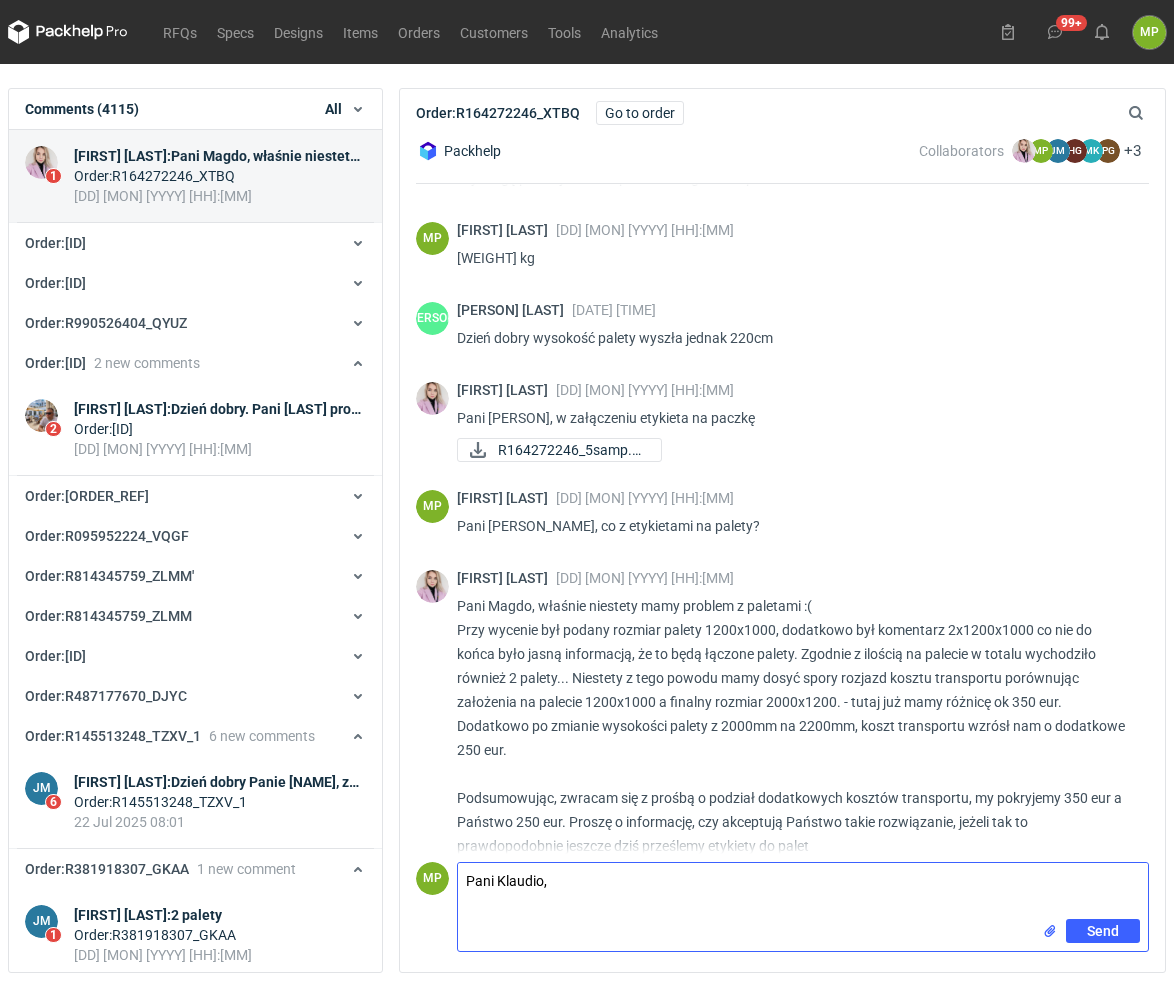 type on "Pani Klaudio," 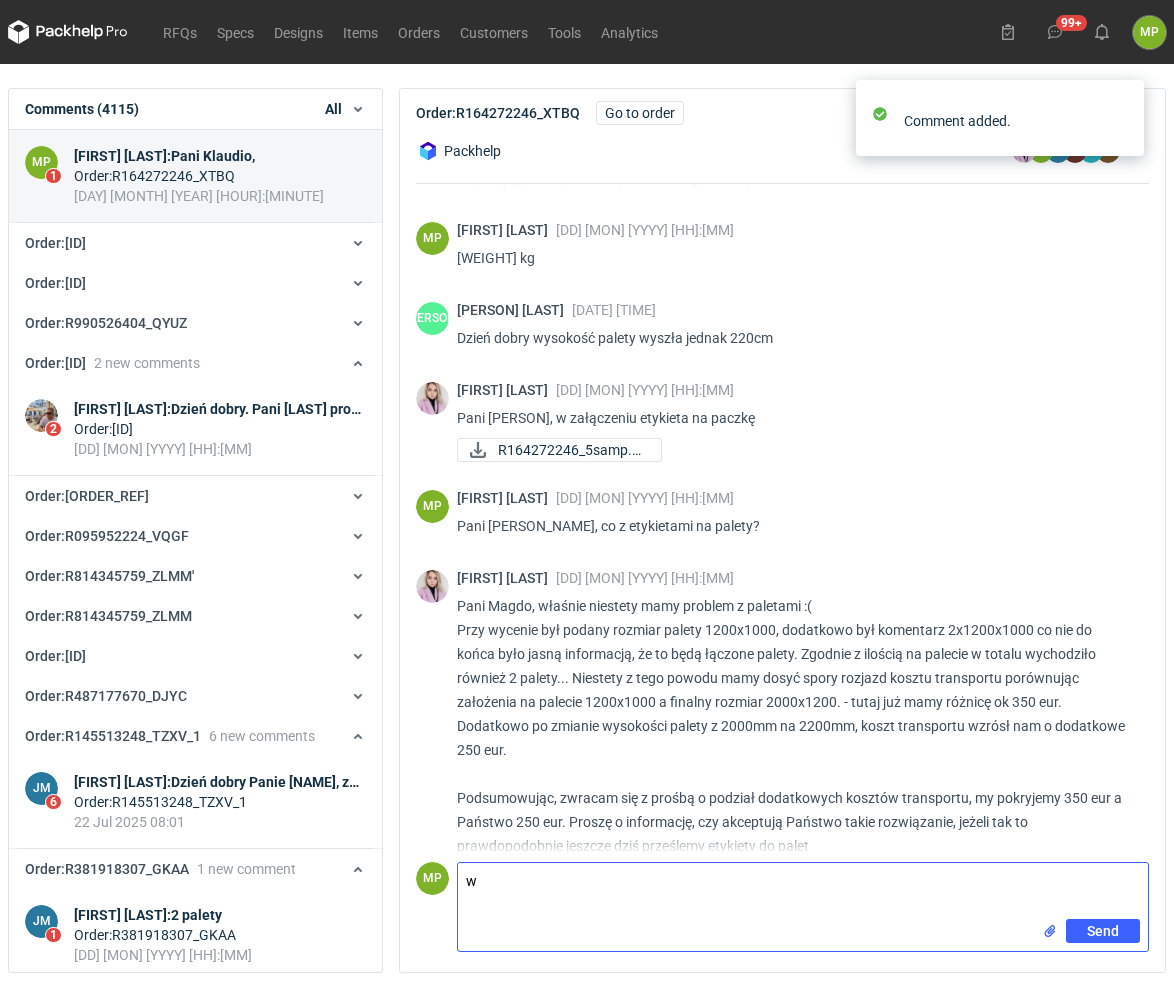 scroll, scrollTop: 1340, scrollLeft: 0, axis: vertical 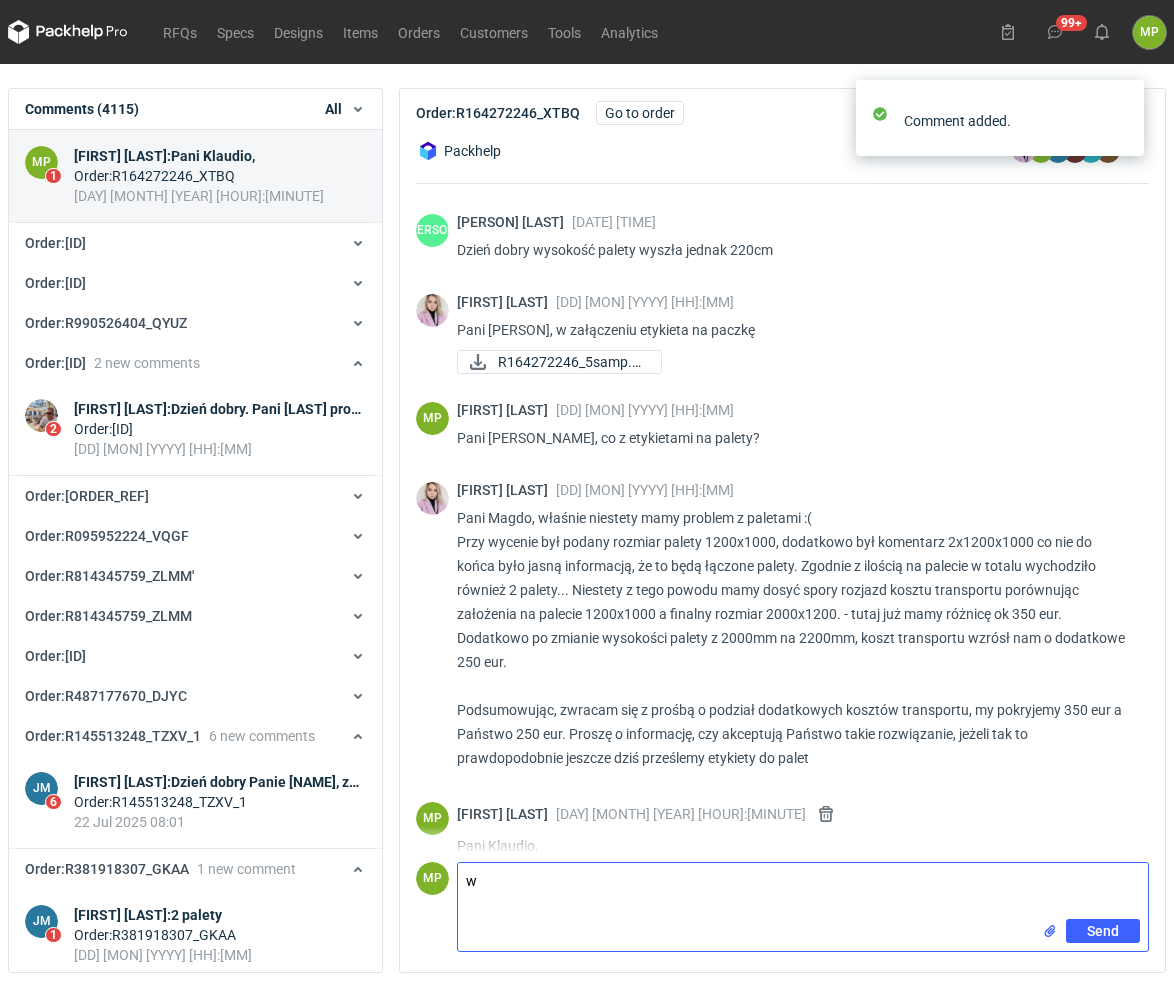 click on "w" at bounding box center (803, 891) 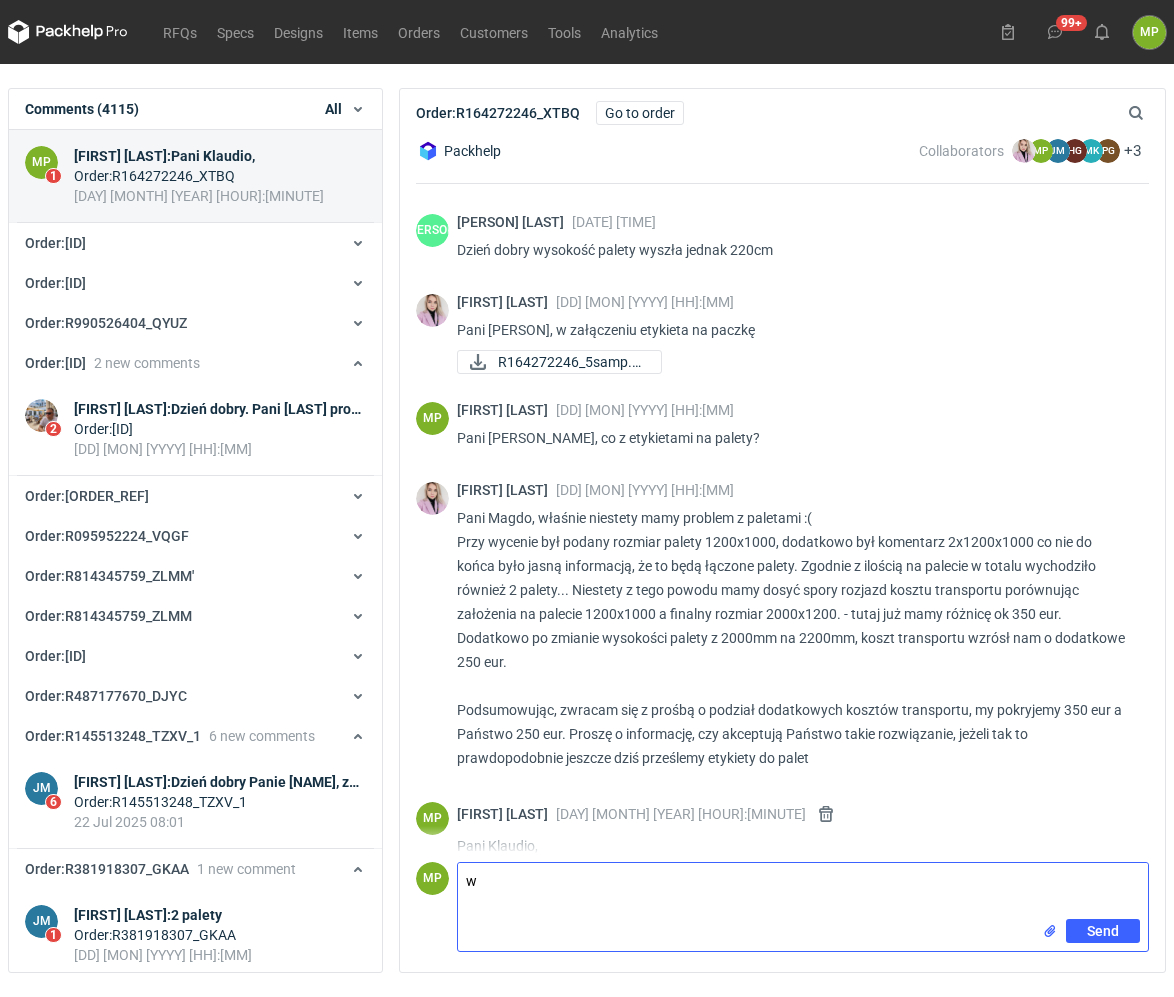 type on "w" 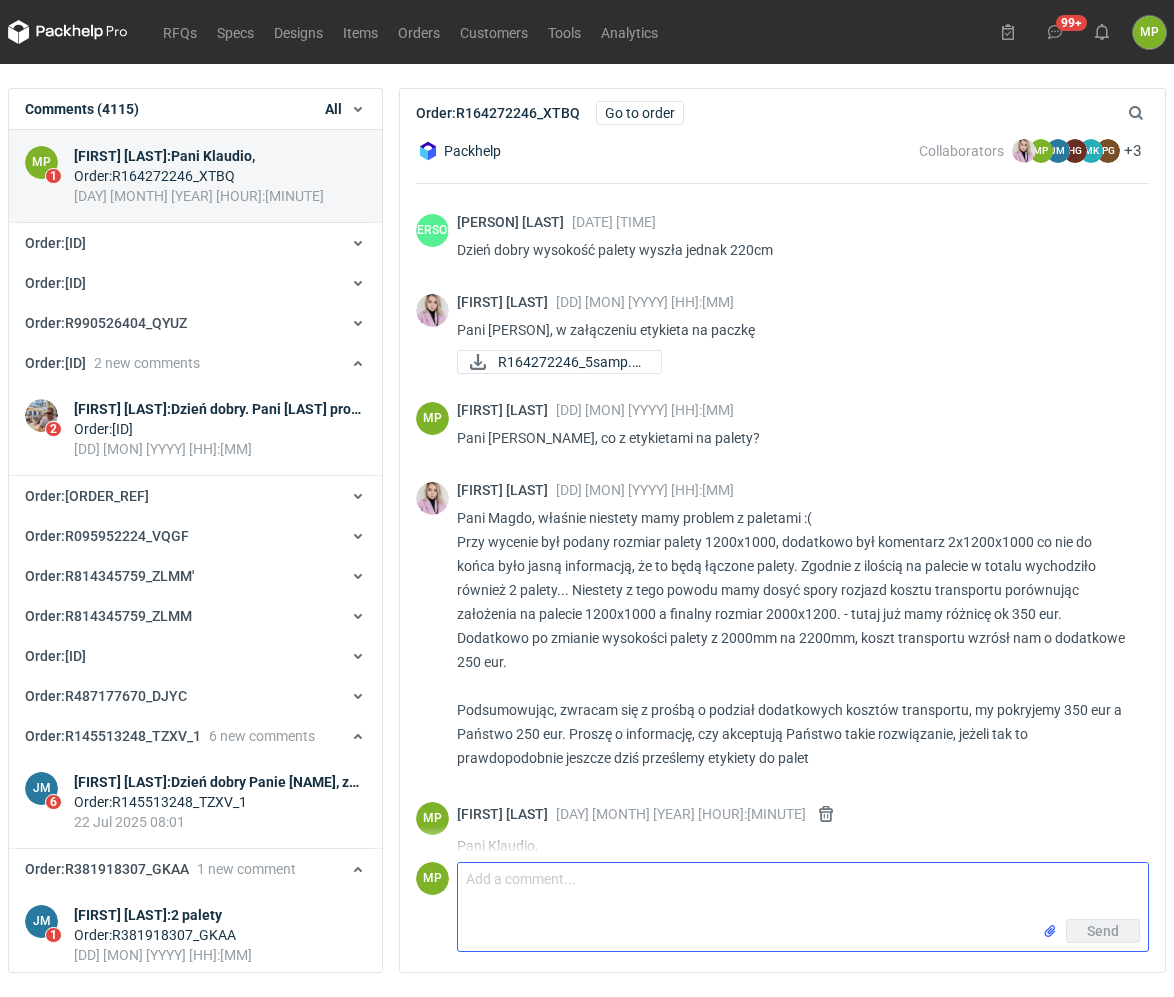 click on "Comment message" at bounding box center (803, 891) 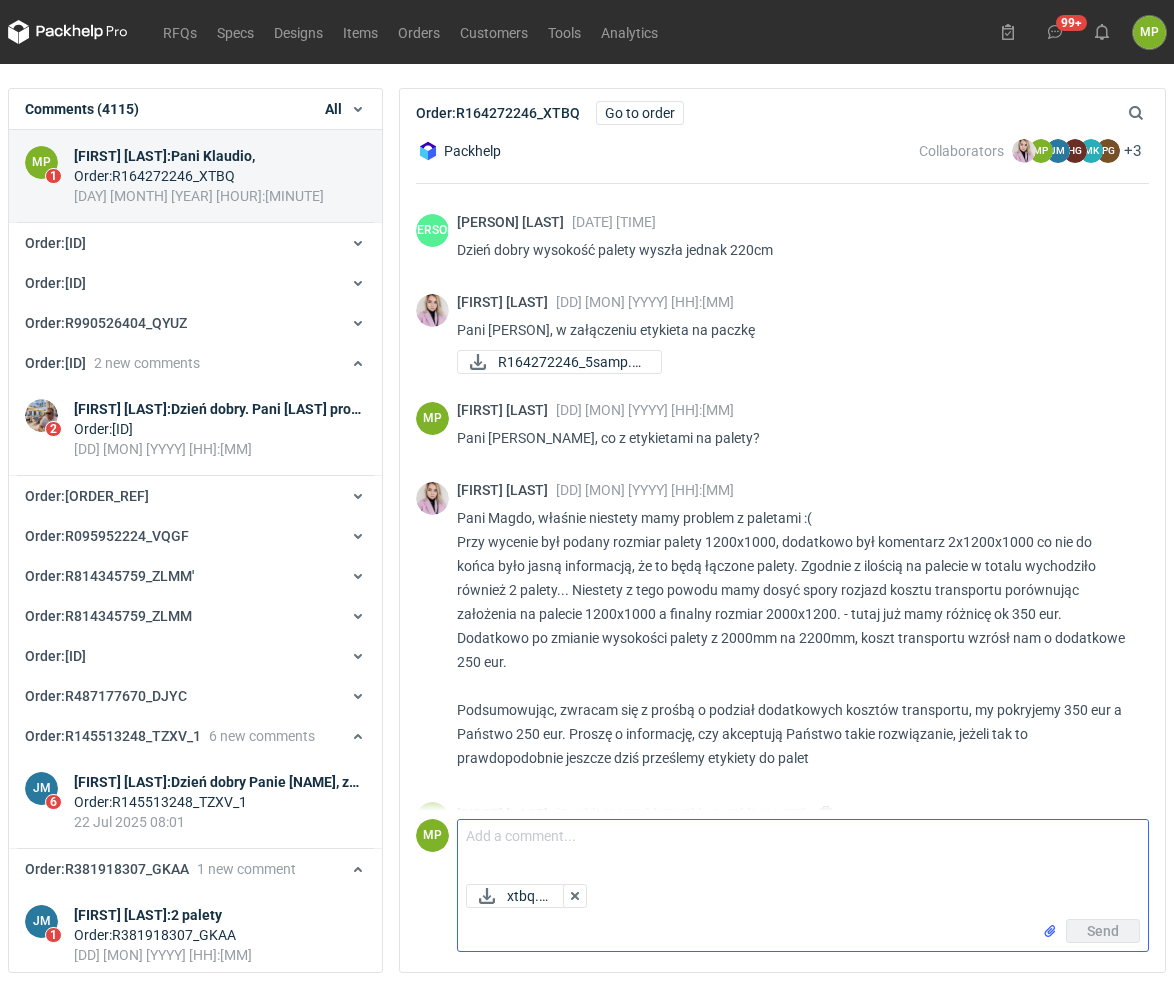 click on "Comment message" at bounding box center [803, 848] 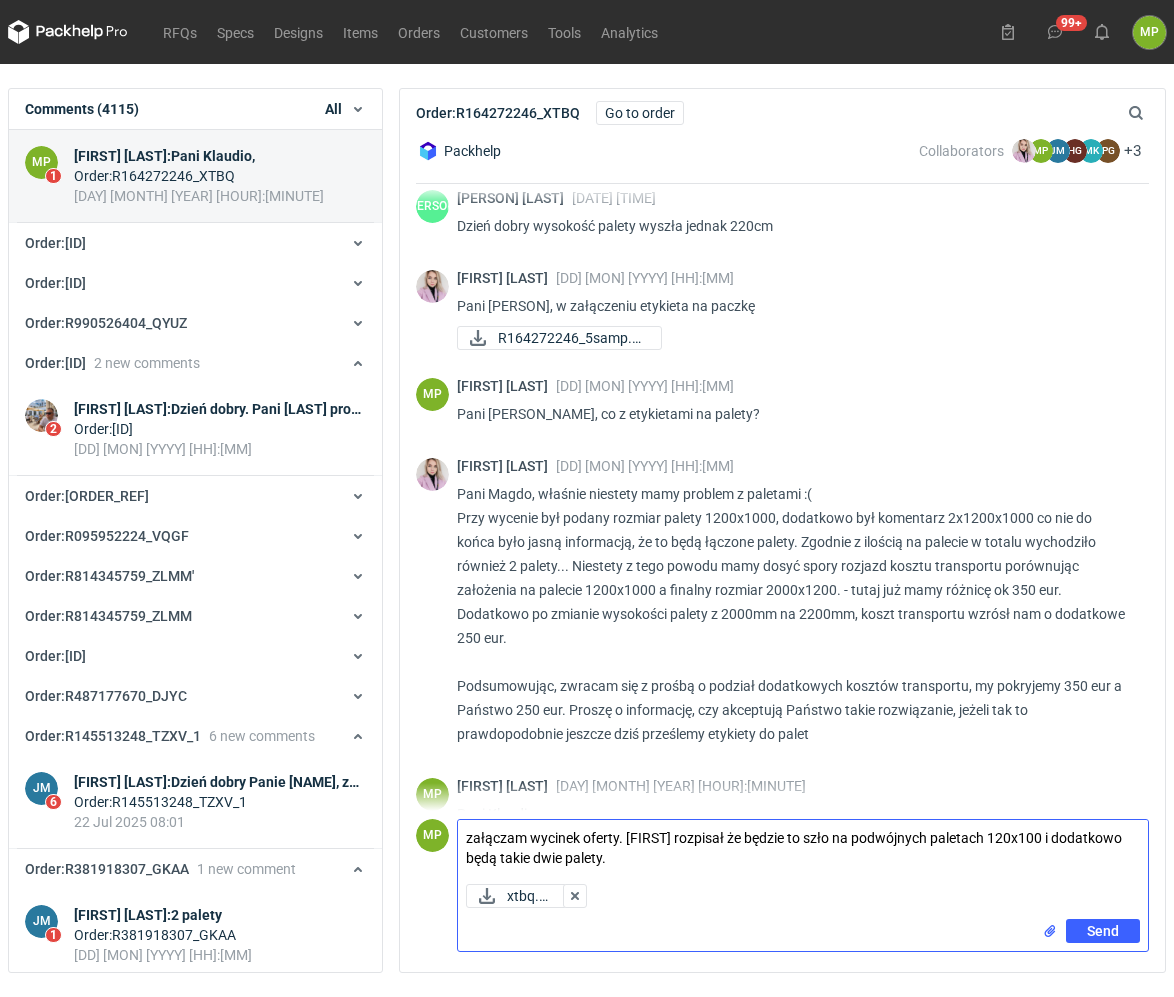 scroll, scrollTop: 1375, scrollLeft: 0, axis: vertical 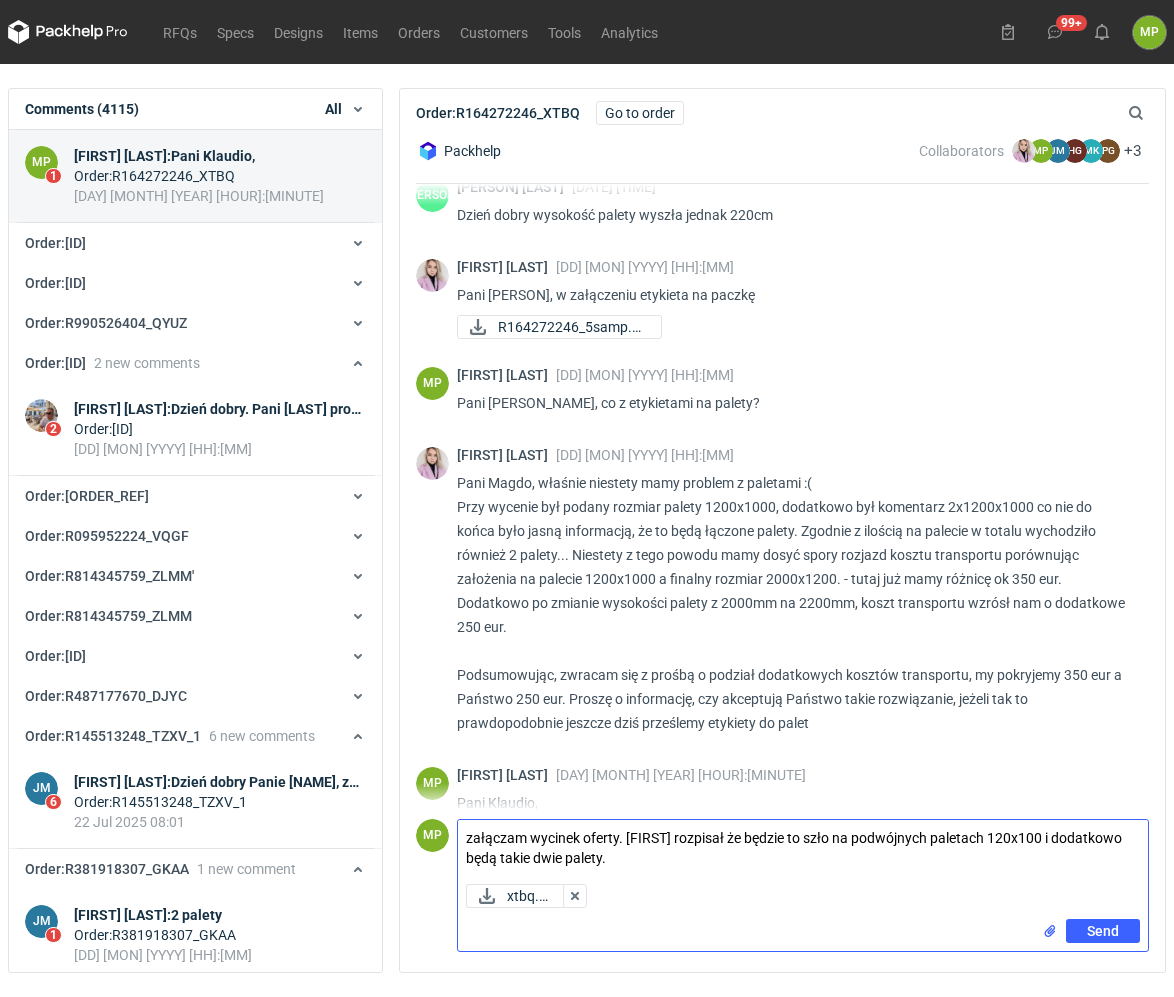 type on "załączam wycinek oferty. [FIRST] rozpisał że będzie to szło na podwójnych paletach 120x100 i dodatkowo będą takie dwie palety." 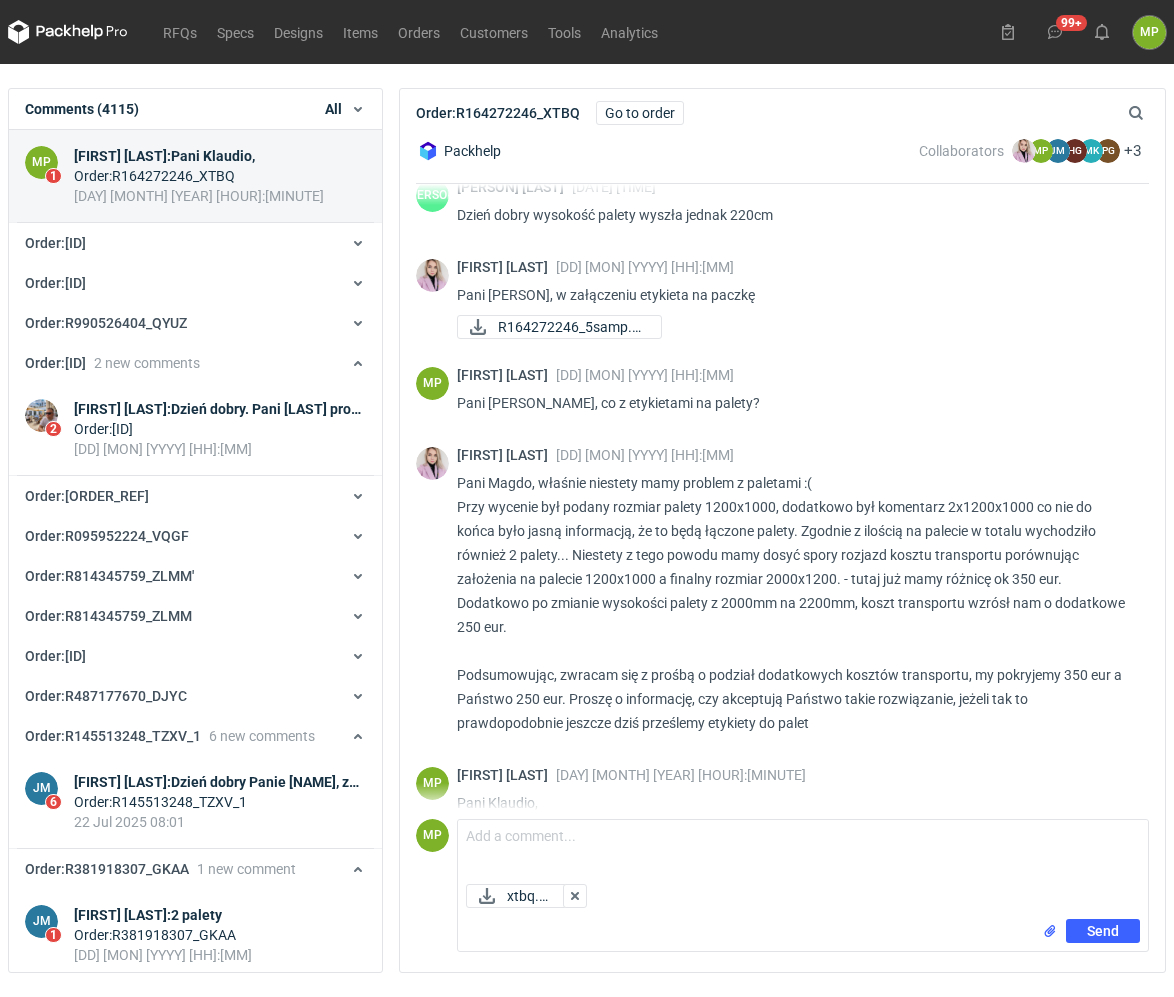 scroll, scrollTop: 1332, scrollLeft: 0, axis: vertical 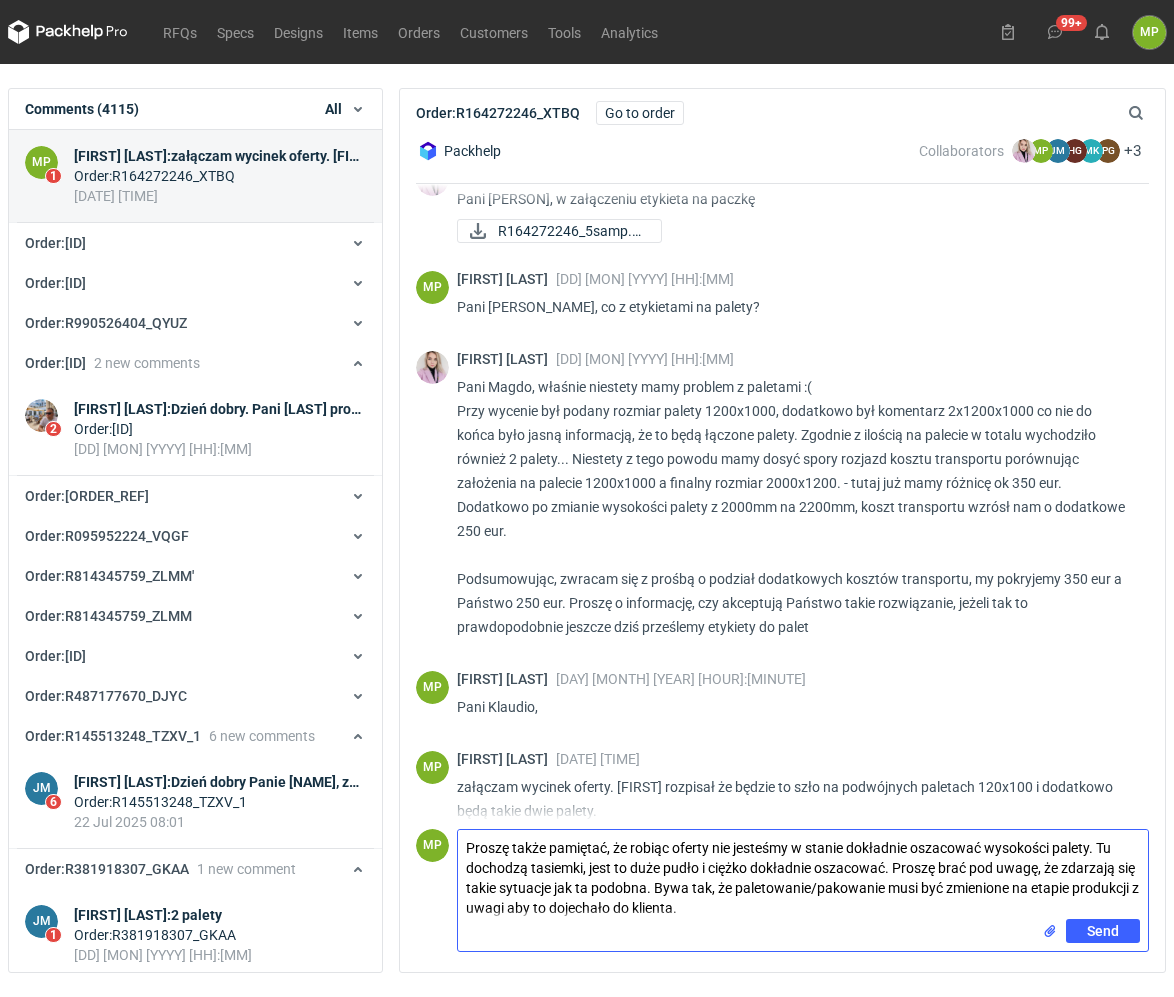 type on "Proszę także pamiętać, że robiąc oferty nie jesteśmy w stanie dokładnie oszacować wysokości palety. Tu dochodzą tasiemki, jest to duże pudło i ciężko dokładnie oszacować. Proszę brać pod uwagę, że zdarzają się takie sytuacje jak ta podobna. Bywa tak, że paletowanie/pakowanie musi być zmienione na etapie produkcji z uwagi aby to dojechało do klienta." 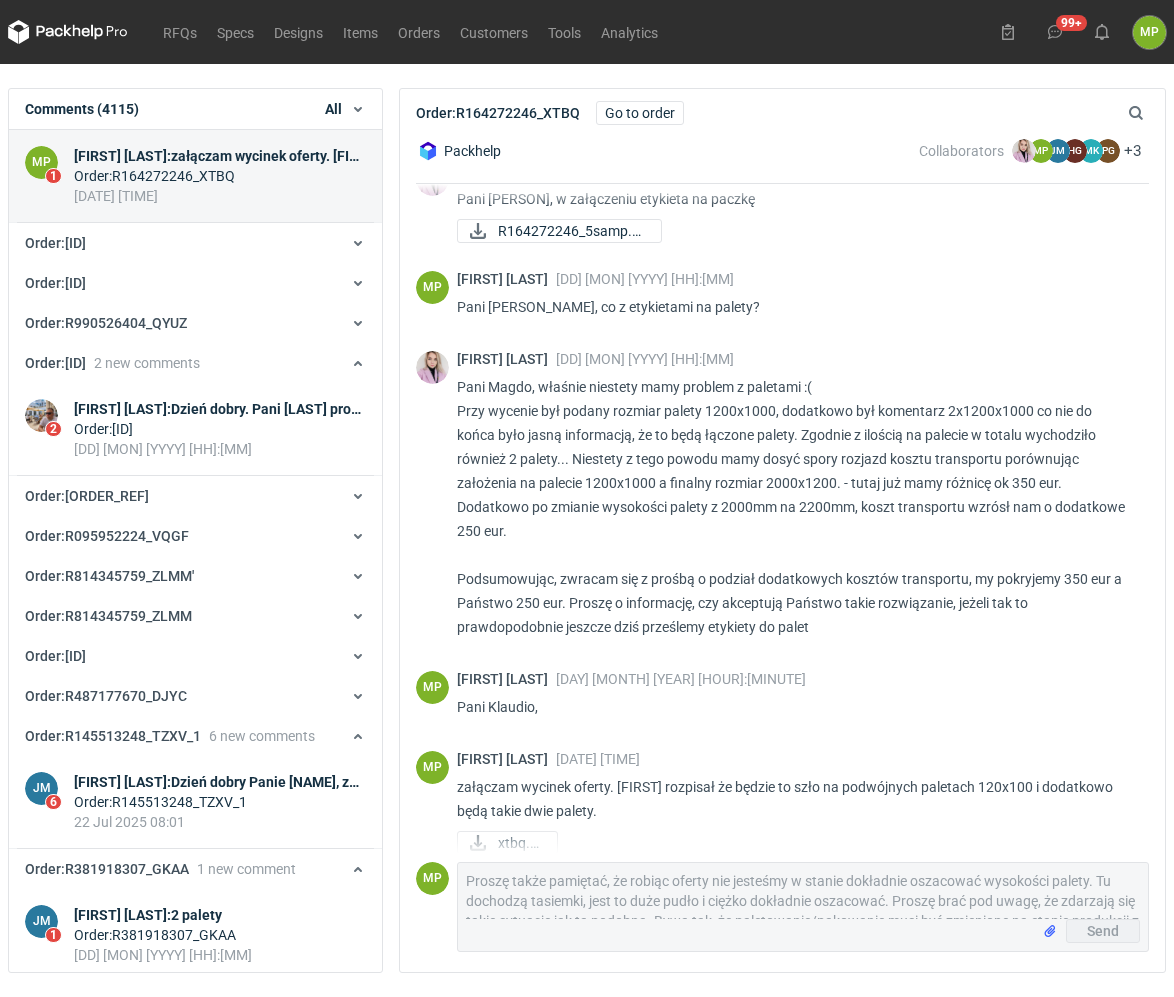 type 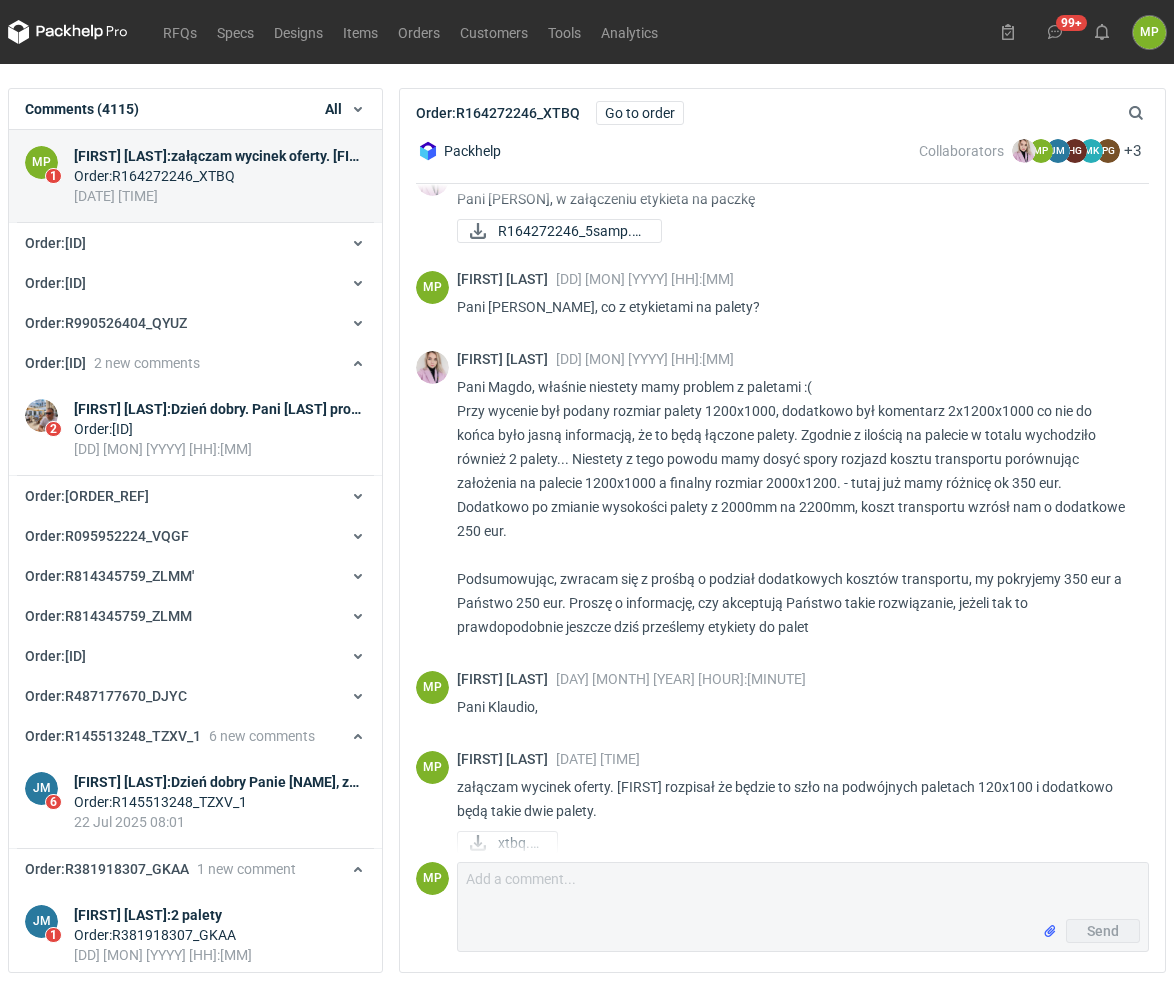 scroll, scrollTop: 1463, scrollLeft: 0, axis: vertical 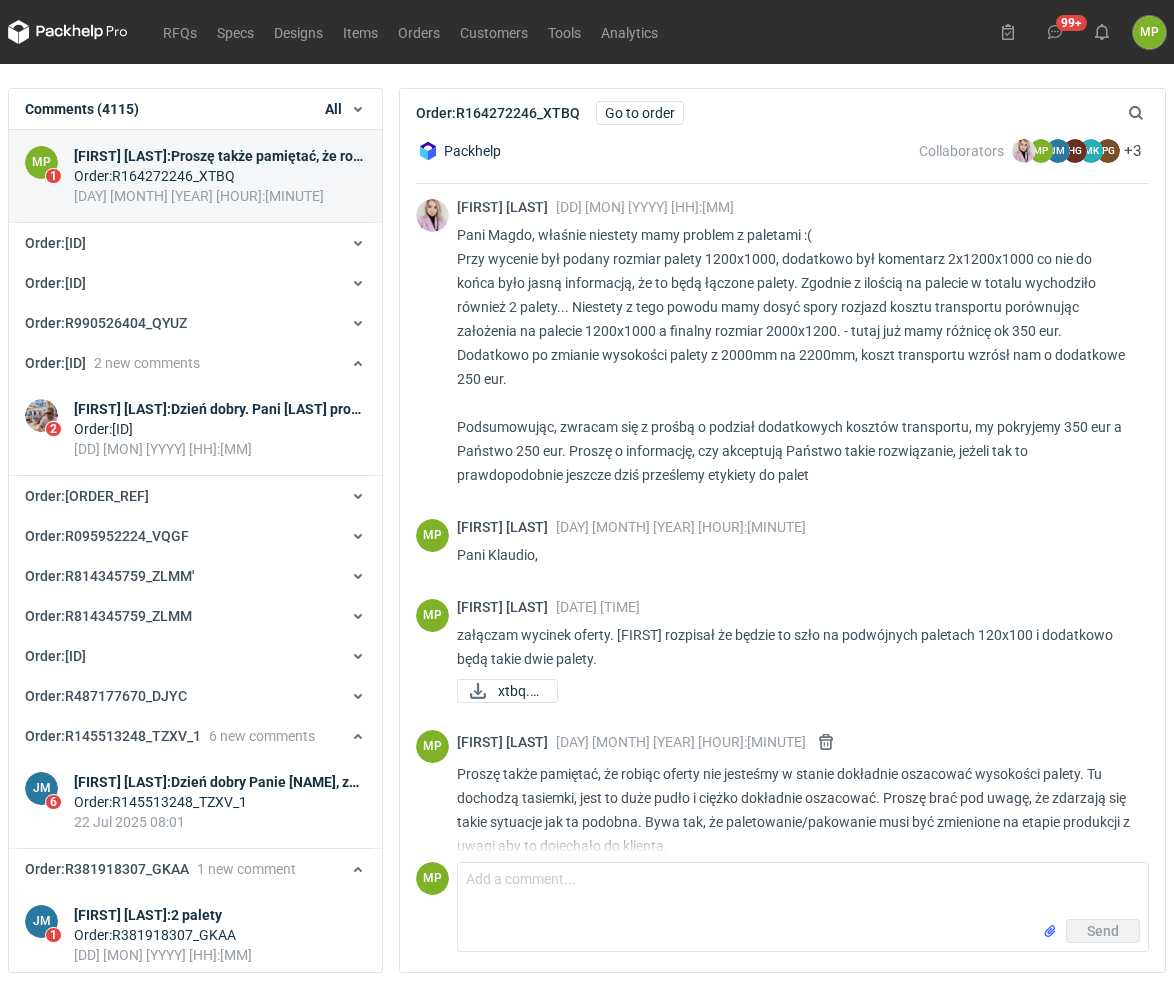 click 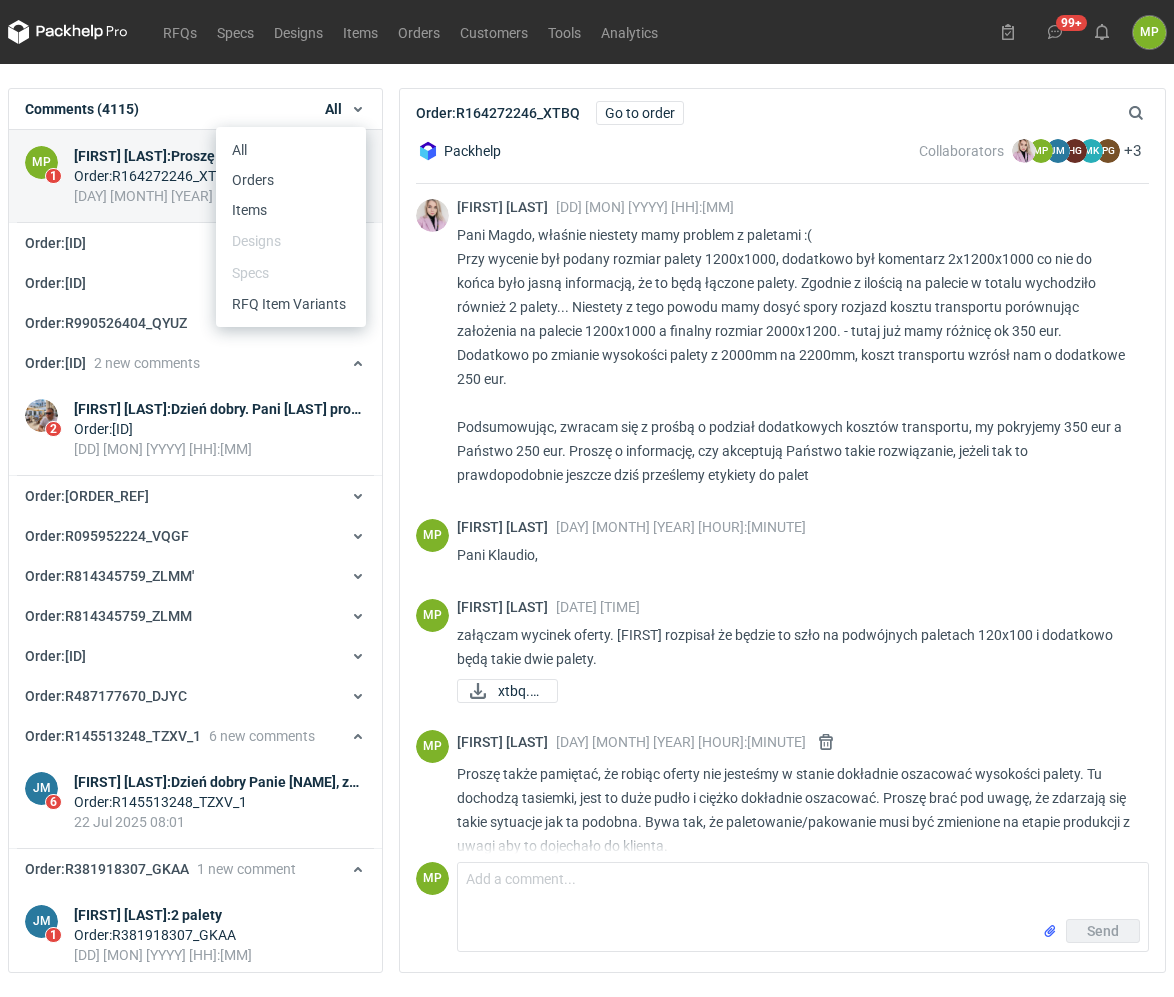 click on "Comments   (4115) All All Orders Items Designs Specs RFQ Item Variants" at bounding box center (195, 109) 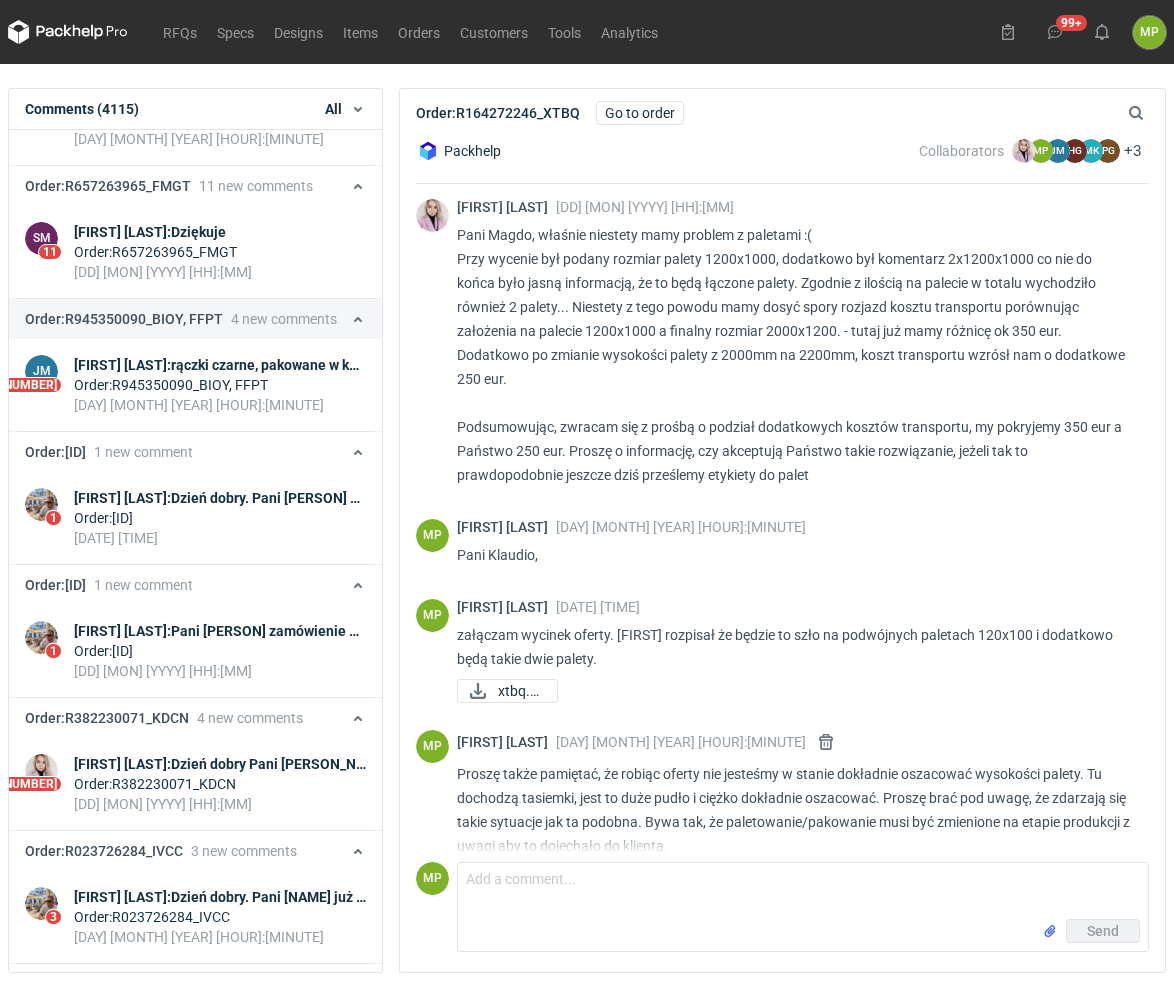 scroll, scrollTop: 6140, scrollLeft: 0, axis: vertical 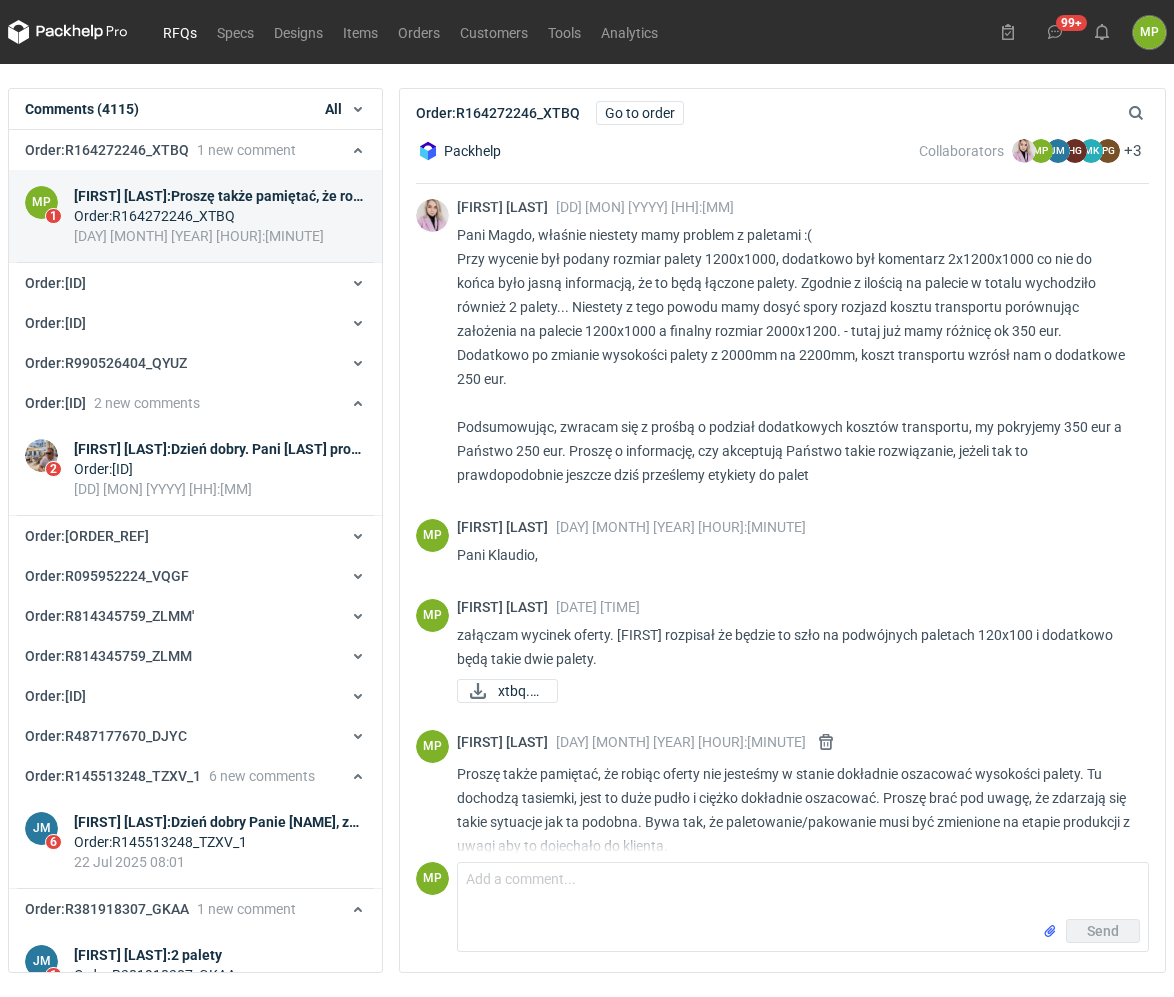 click on "RFQs" at bounding box center [180, 32] 